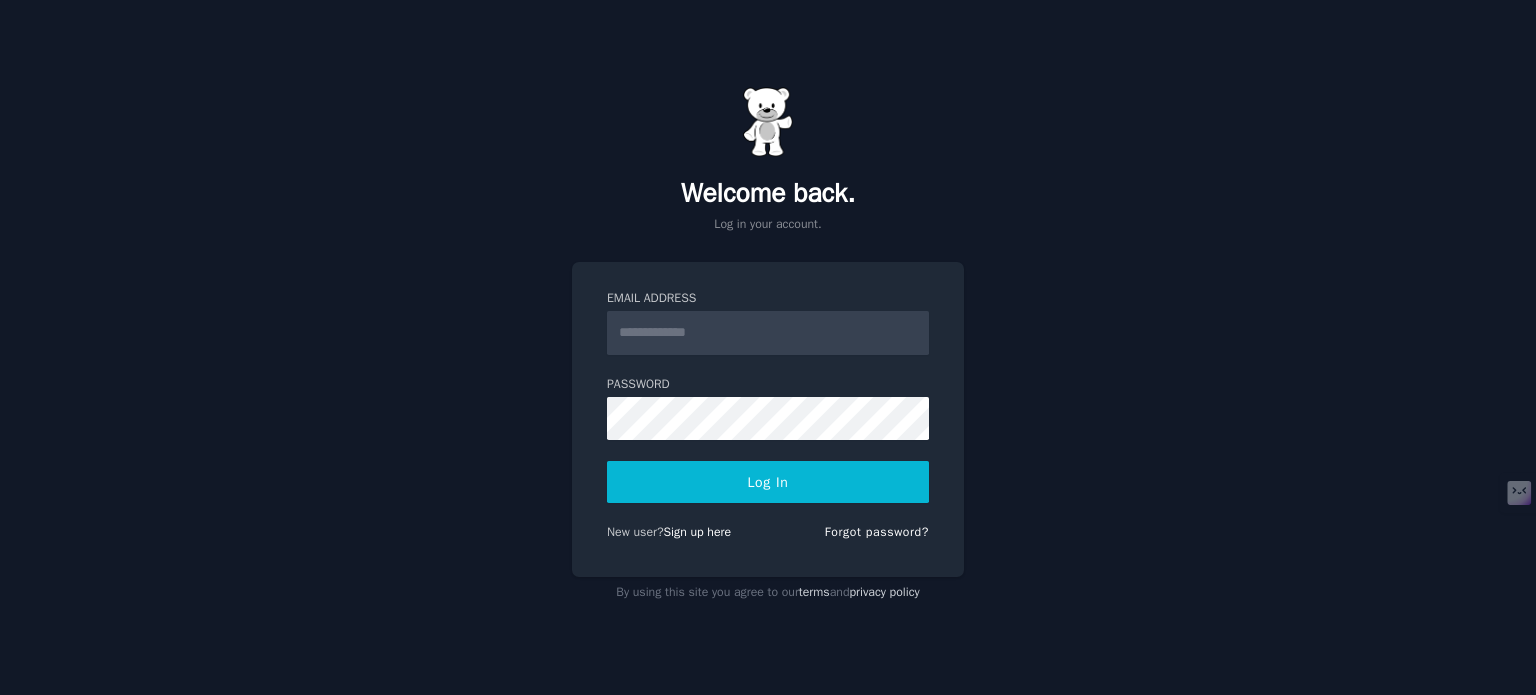 scroll, scrollTop: 0, scrollLeft: 0, axis: both 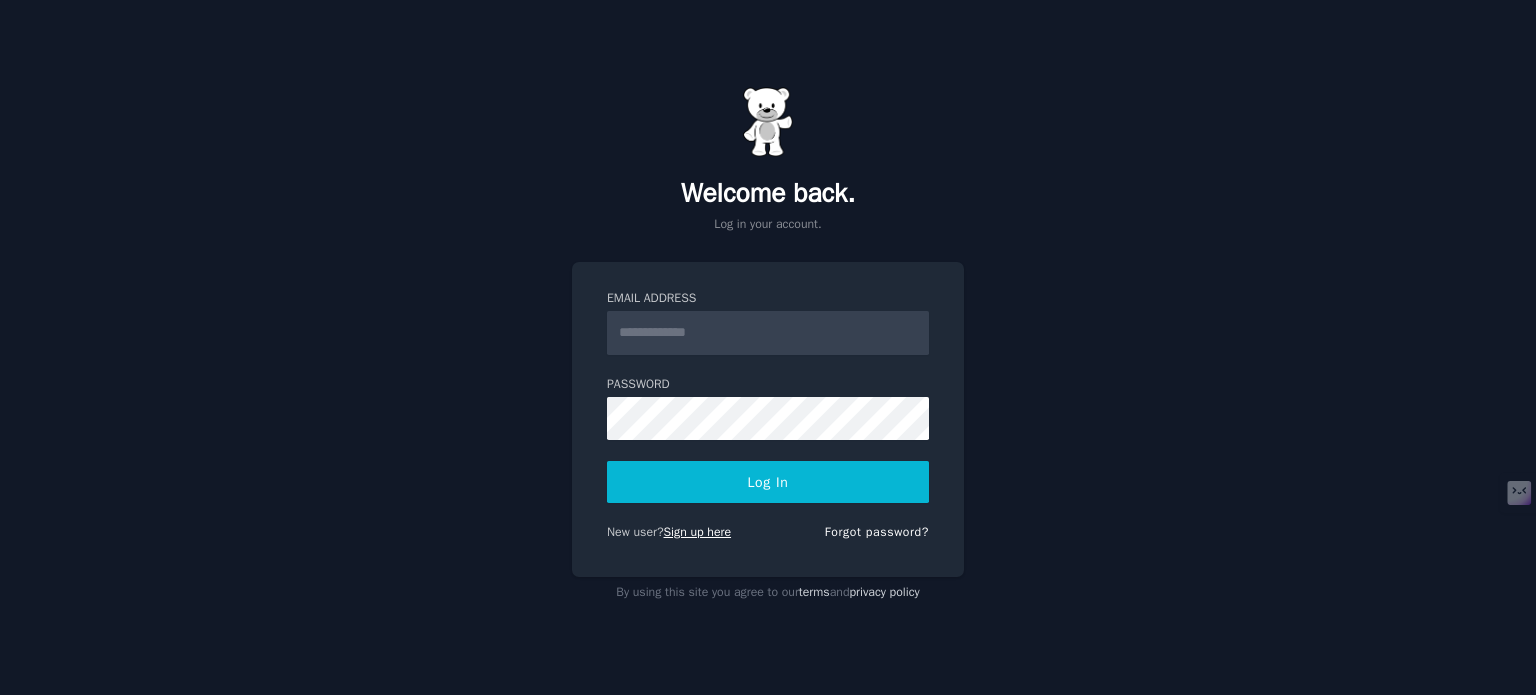 click on "Sign up here" at bounding box center (698, 532) 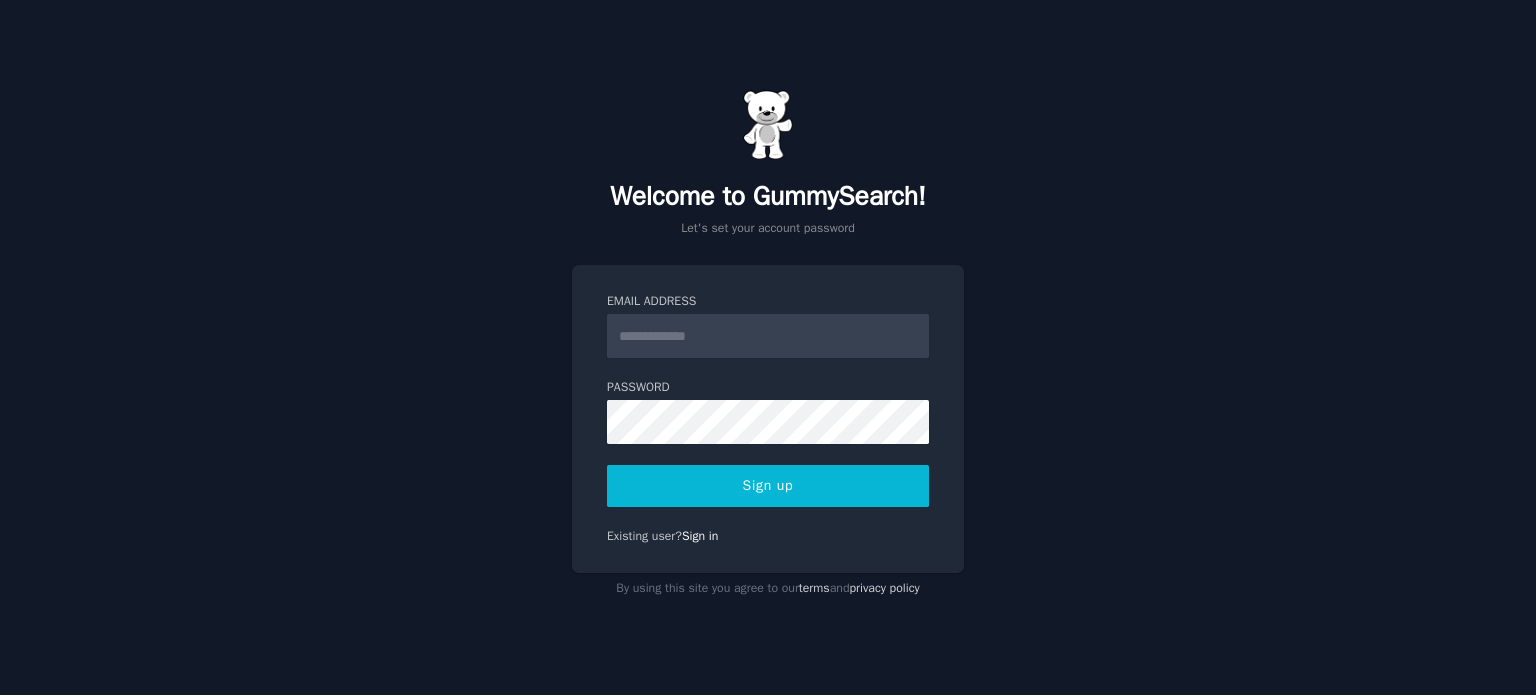 scroll, scrollTop: 0, scrollLeft: 0, axis: both 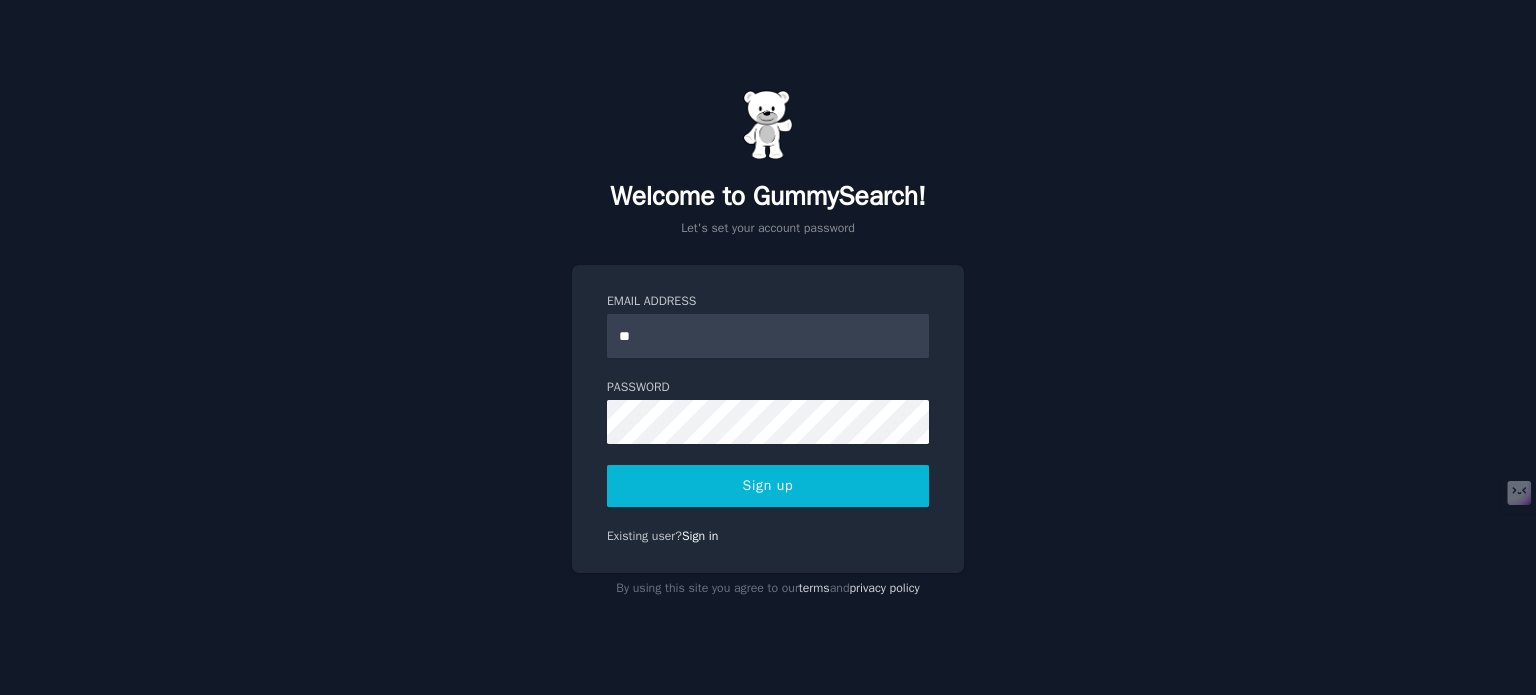 type on "**********" 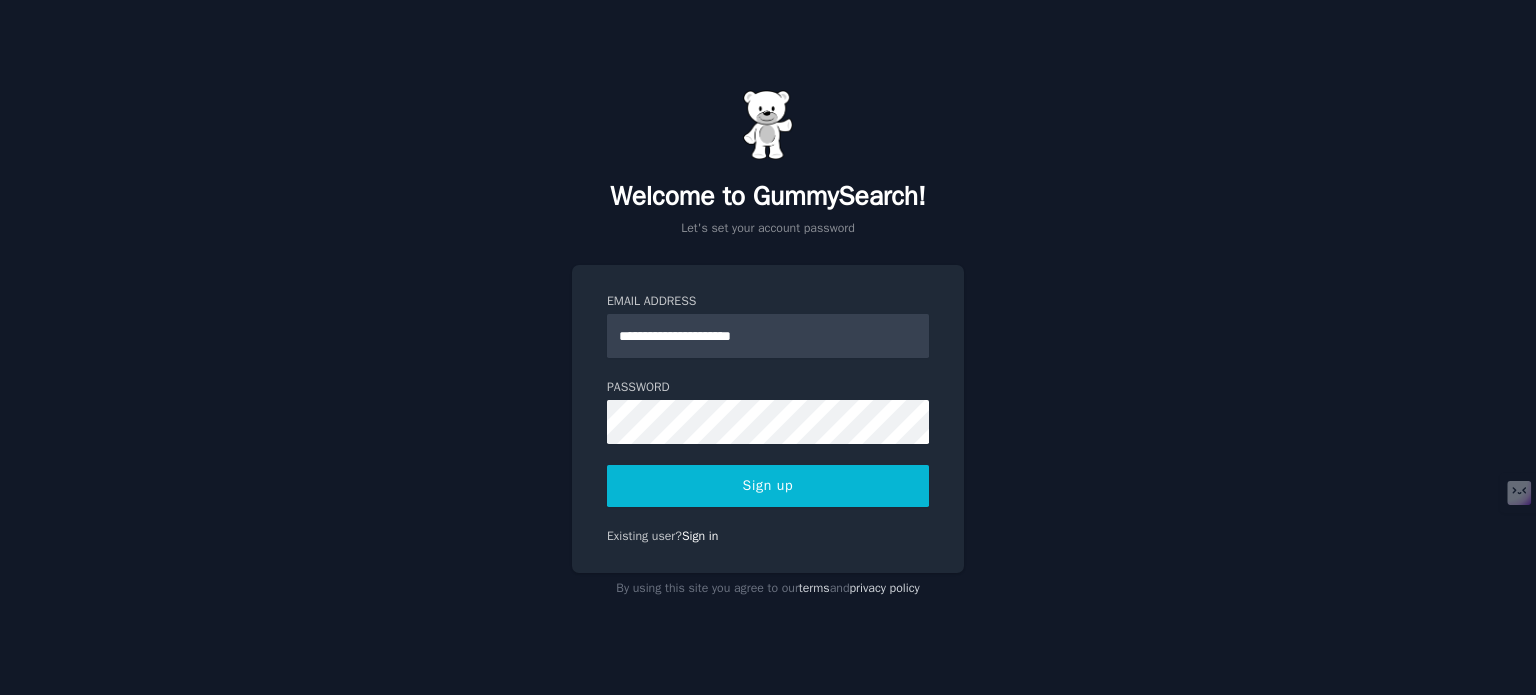 click on "Sign up" at bounding box center (768, 486) 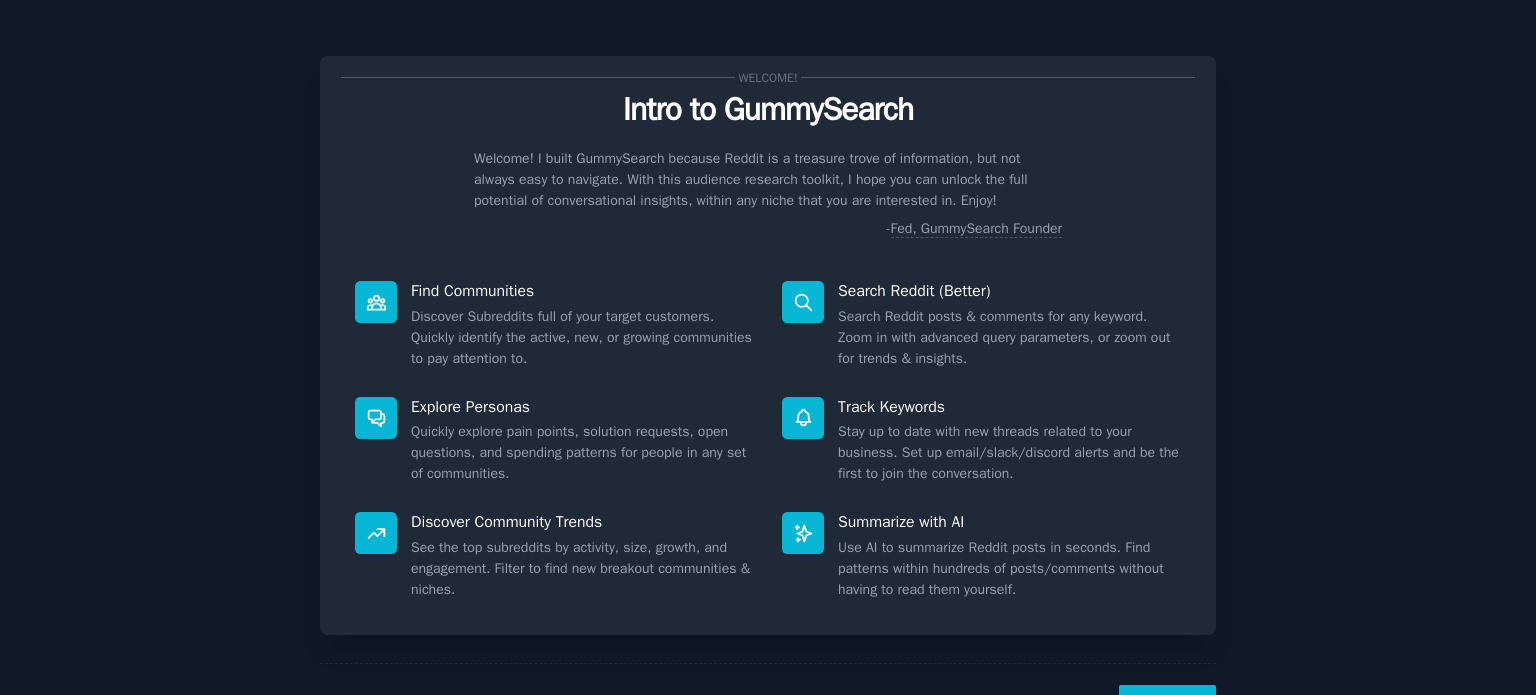 scroll, scrollTop: 0, scrollLeft: 0, axis: both 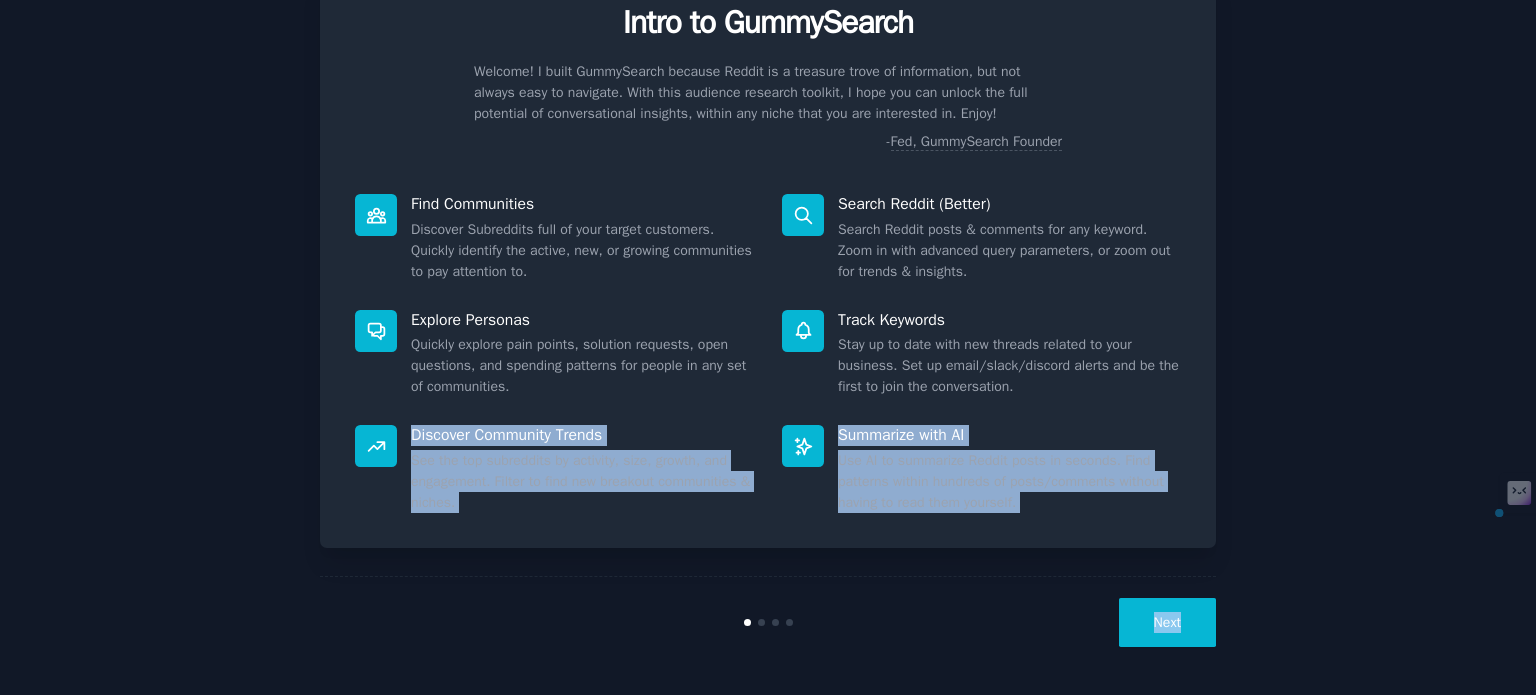 drag, startPoint x: 1051, startPoint y: 475, endPoint x: 1142, endPoint y: 631, distance: 180.60178 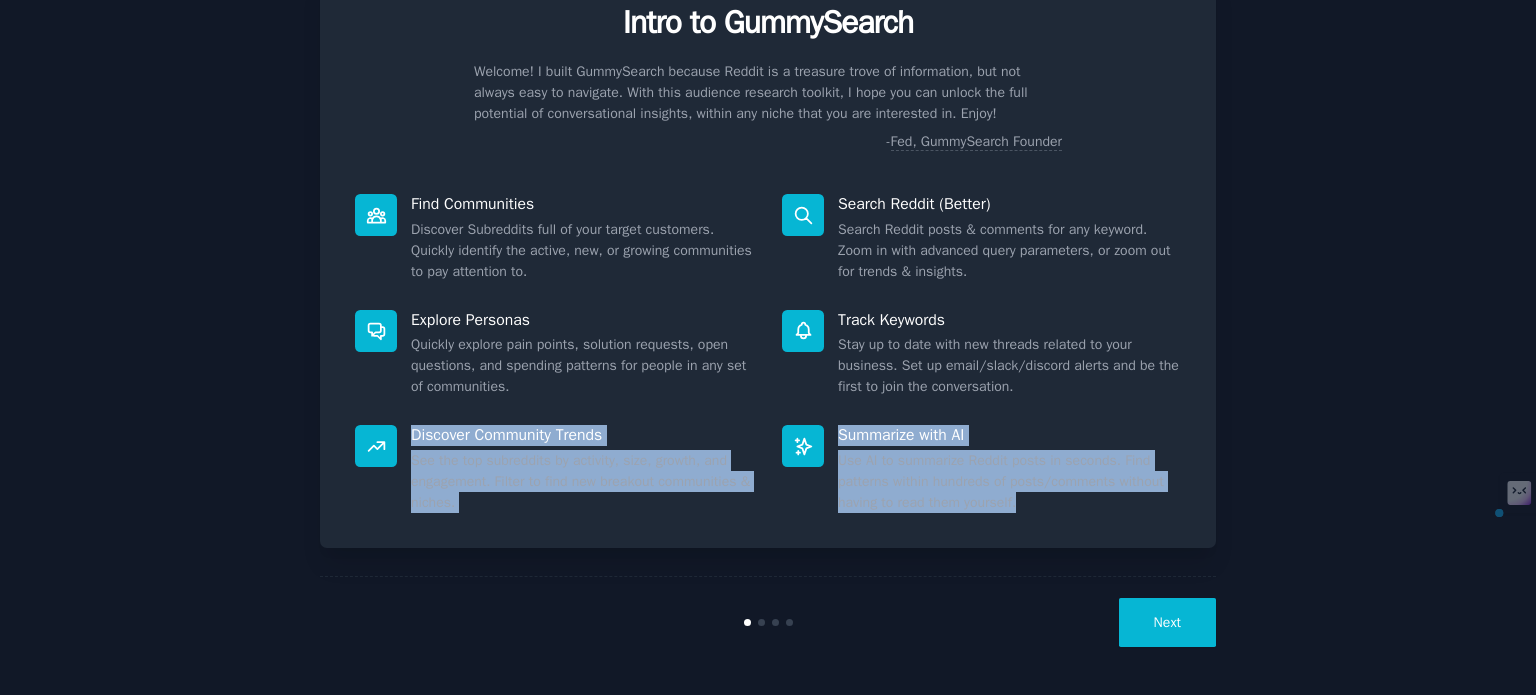 click on "Next" at bounding box center [1167, 622] 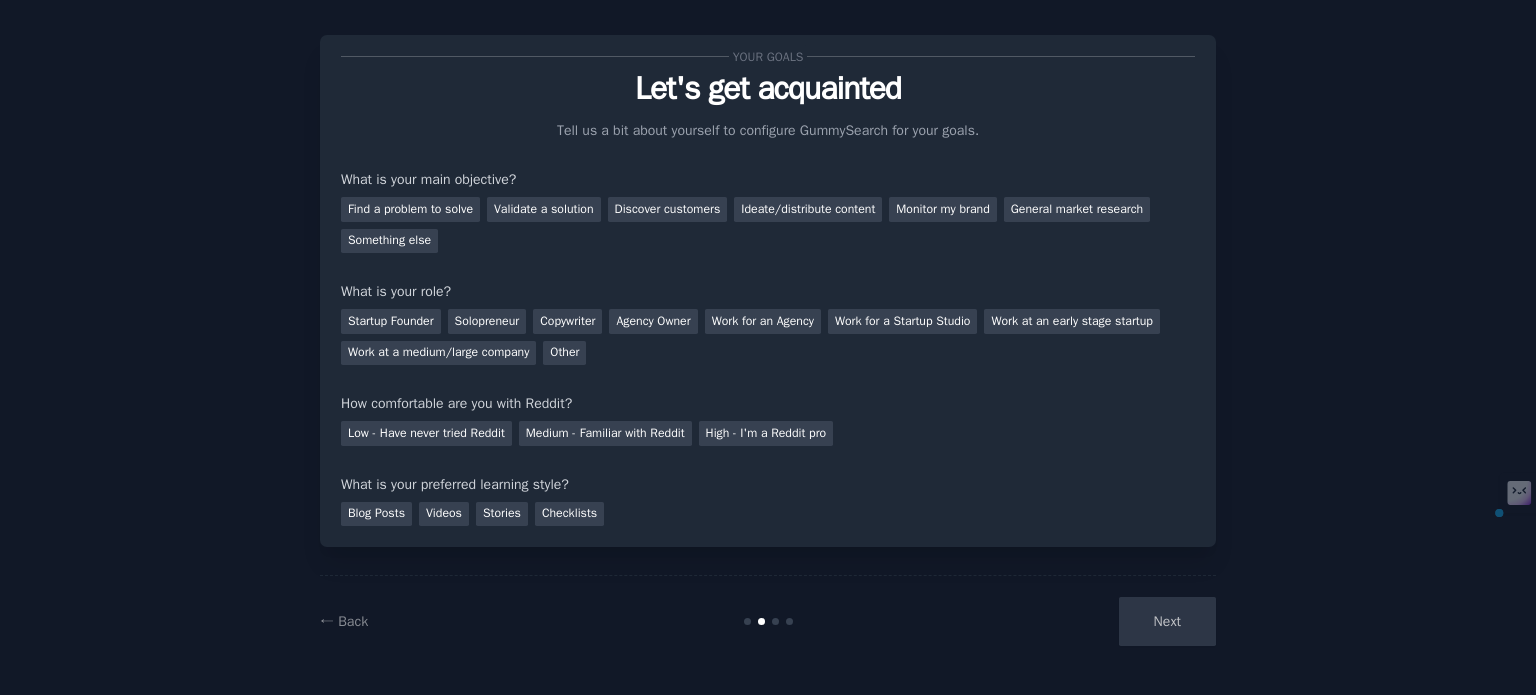 scroll, scrollTop: 20, scrollLeft: 0, axis: vertical 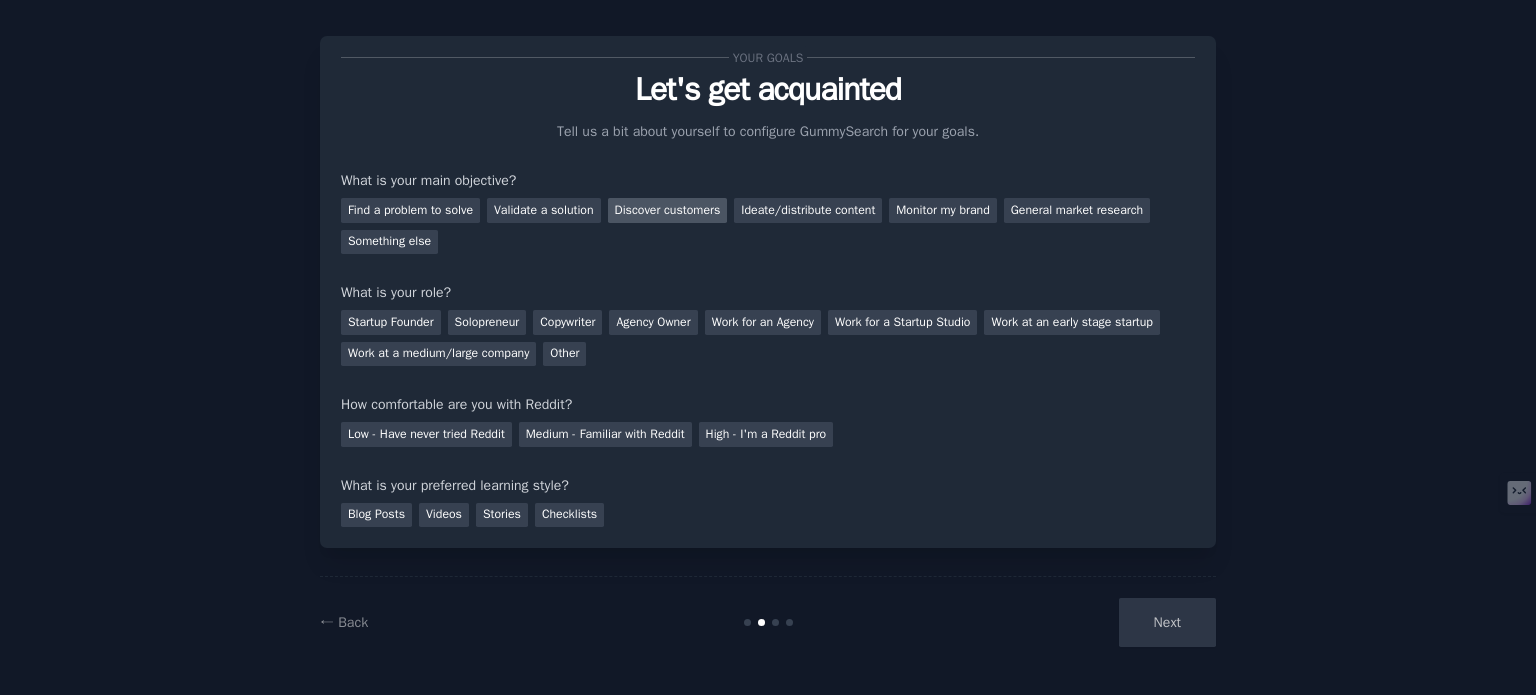 click on "Discover customers" at bounding box center (668, 210) 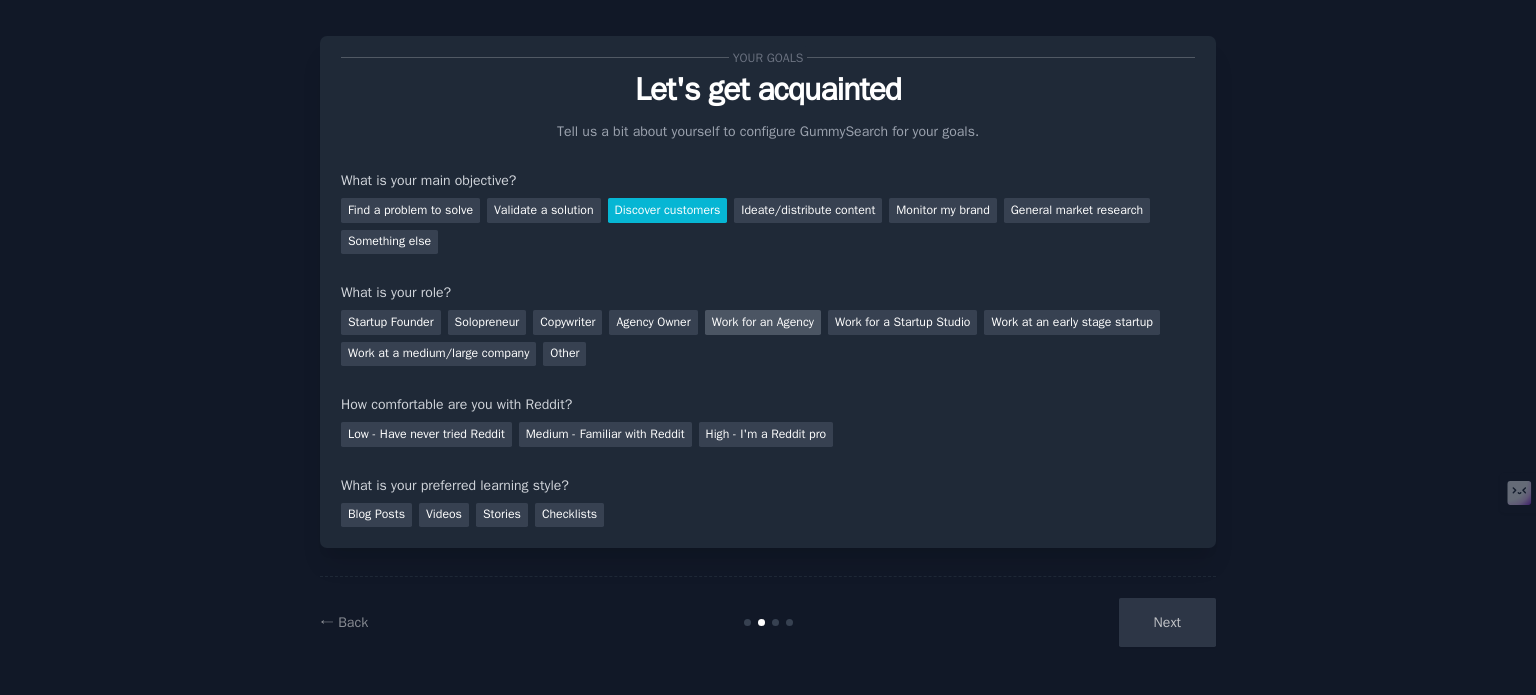 click on "Work for an Agency" at bounding box center (763, 322) 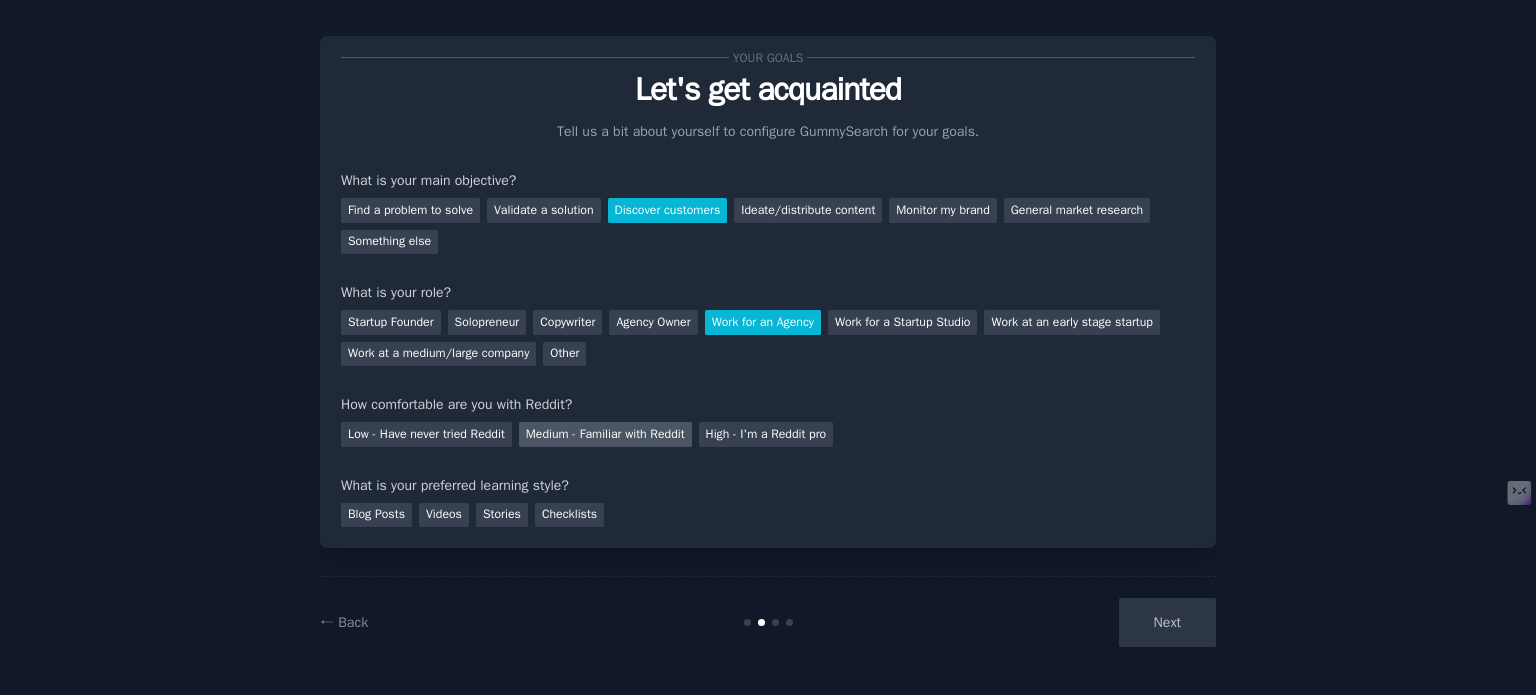 click on "Medium - Familiar with Reddit" at bounding box center [605, 434] 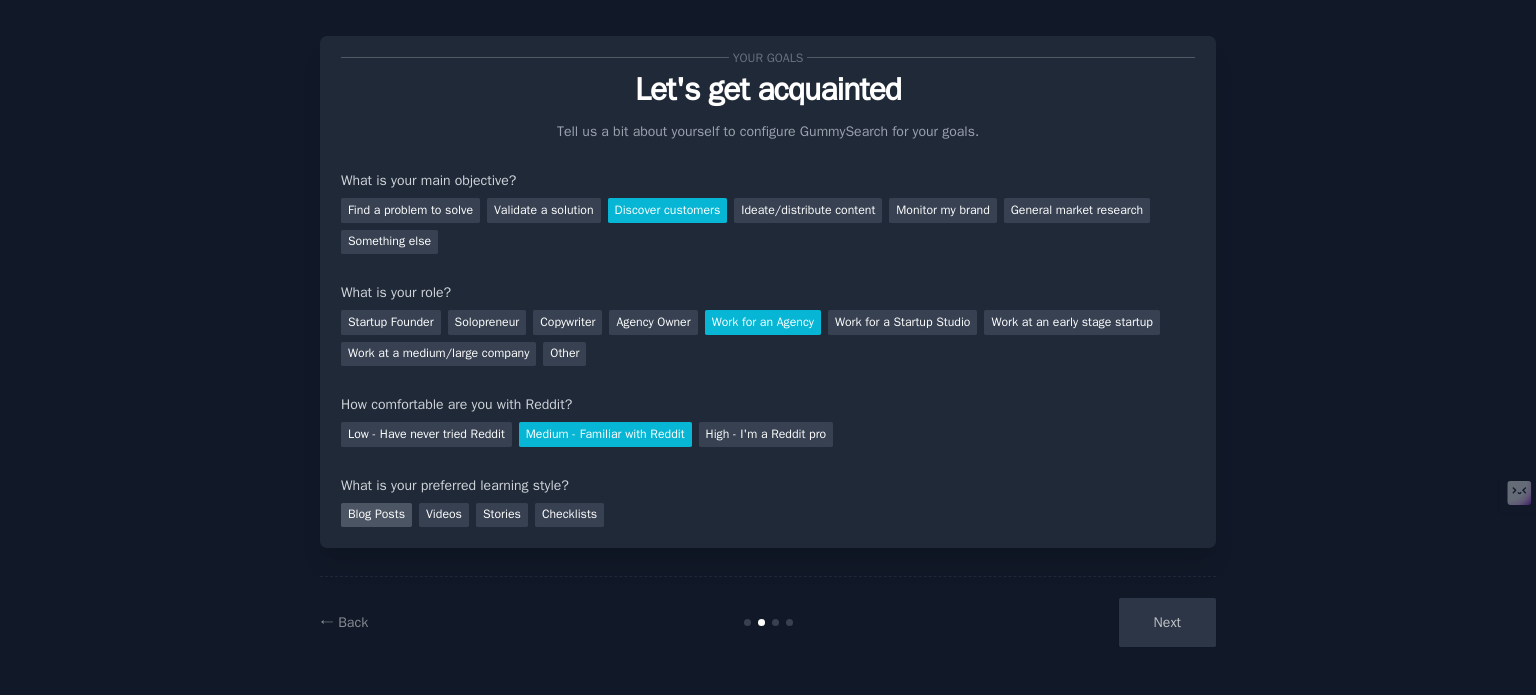 click on "Blog Posts" at bounding box center [376, 515] 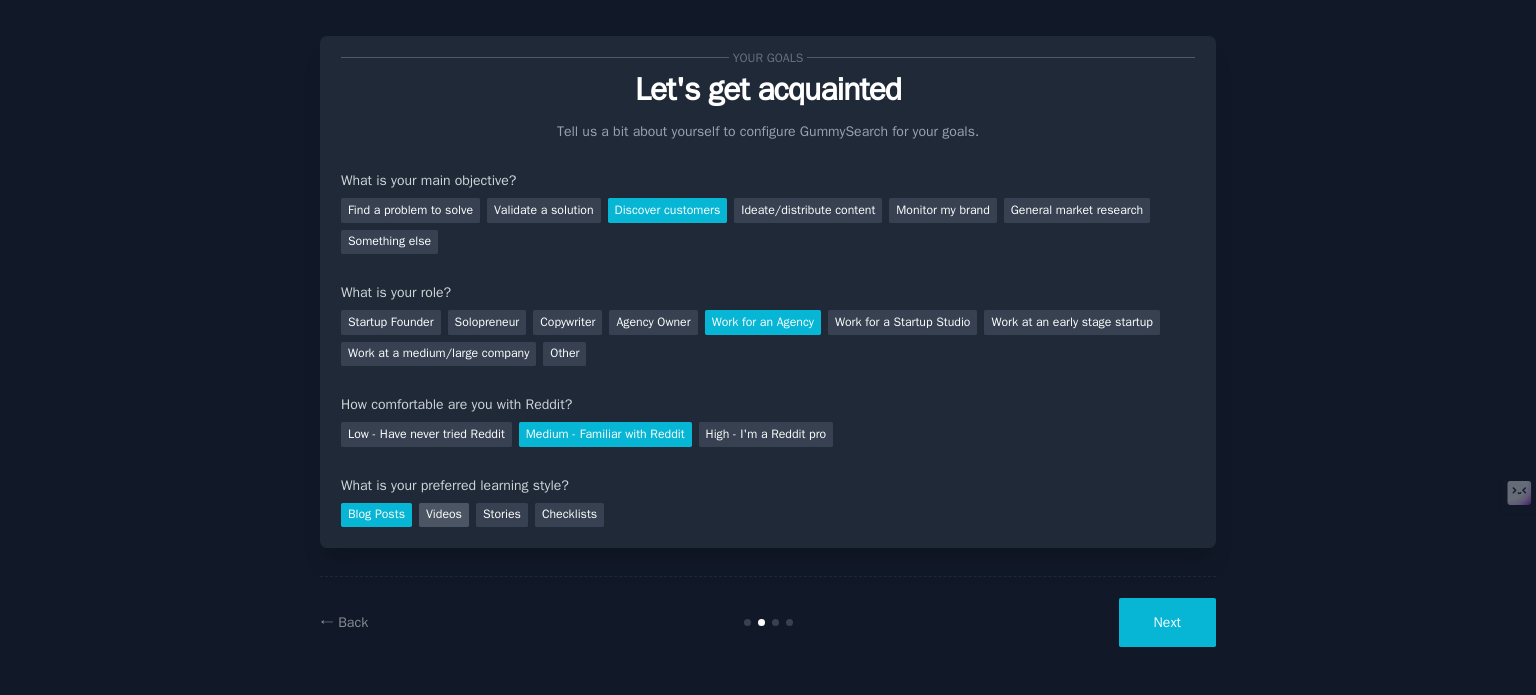 click on "Videos" at bounding box center (444, 515) 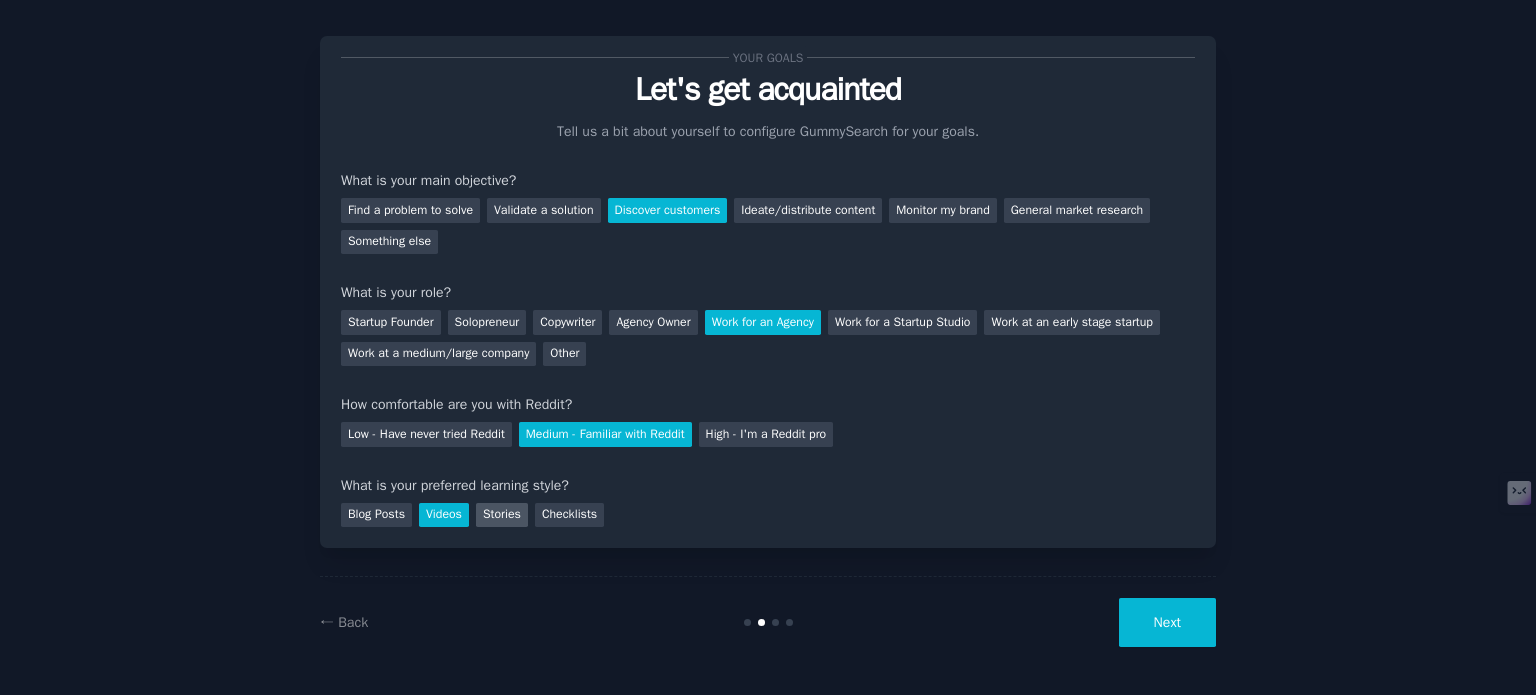 click on "Stories" at bounding box center (502, 515) 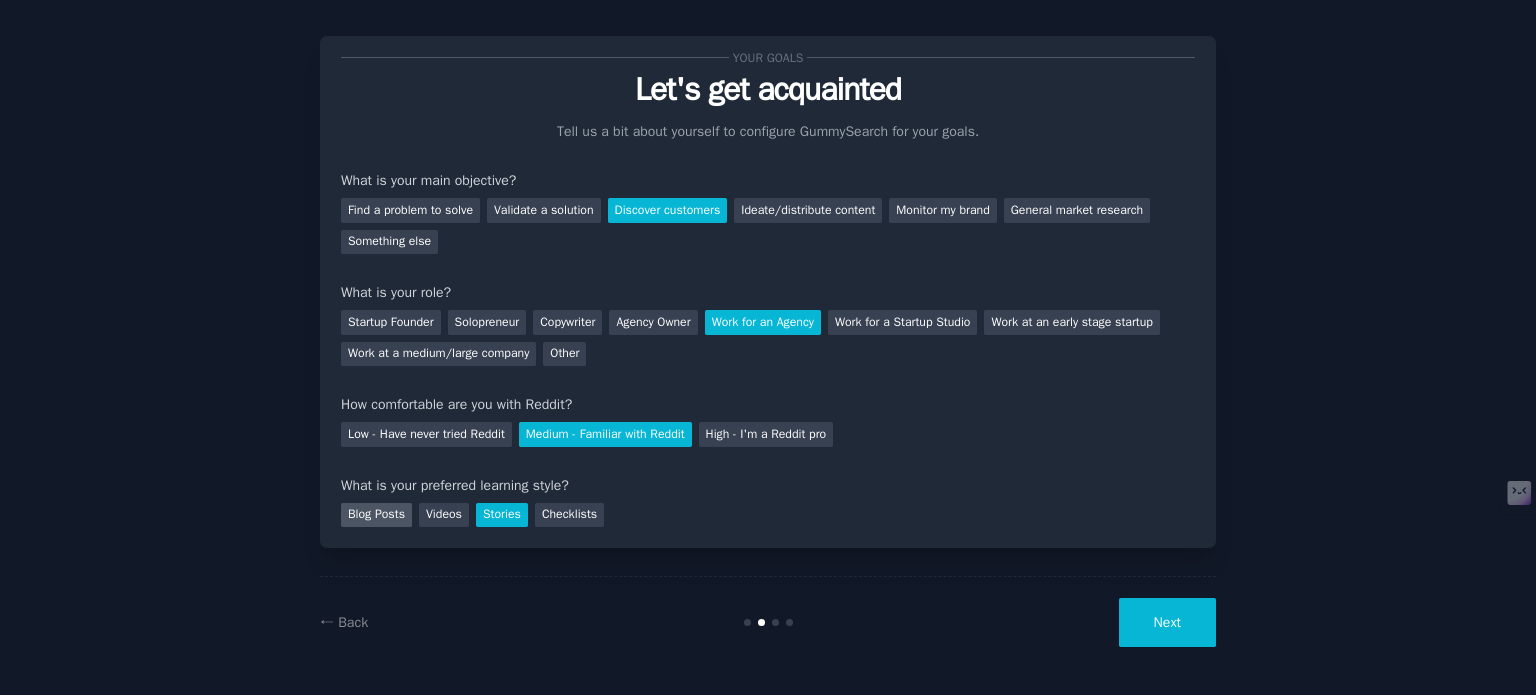 click on "Blog Posts" at bounding box center [376, 515] 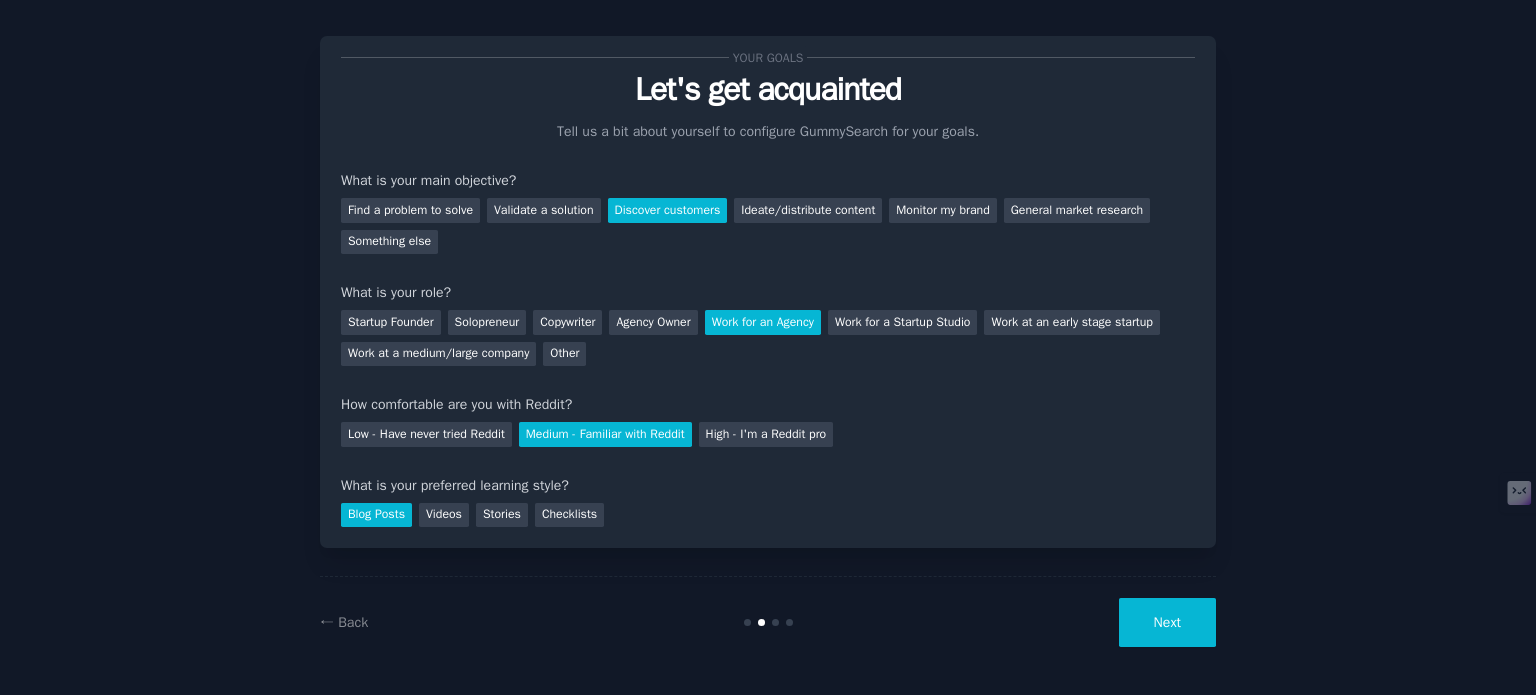 click on "Next" at bounding box center (1167, 622) 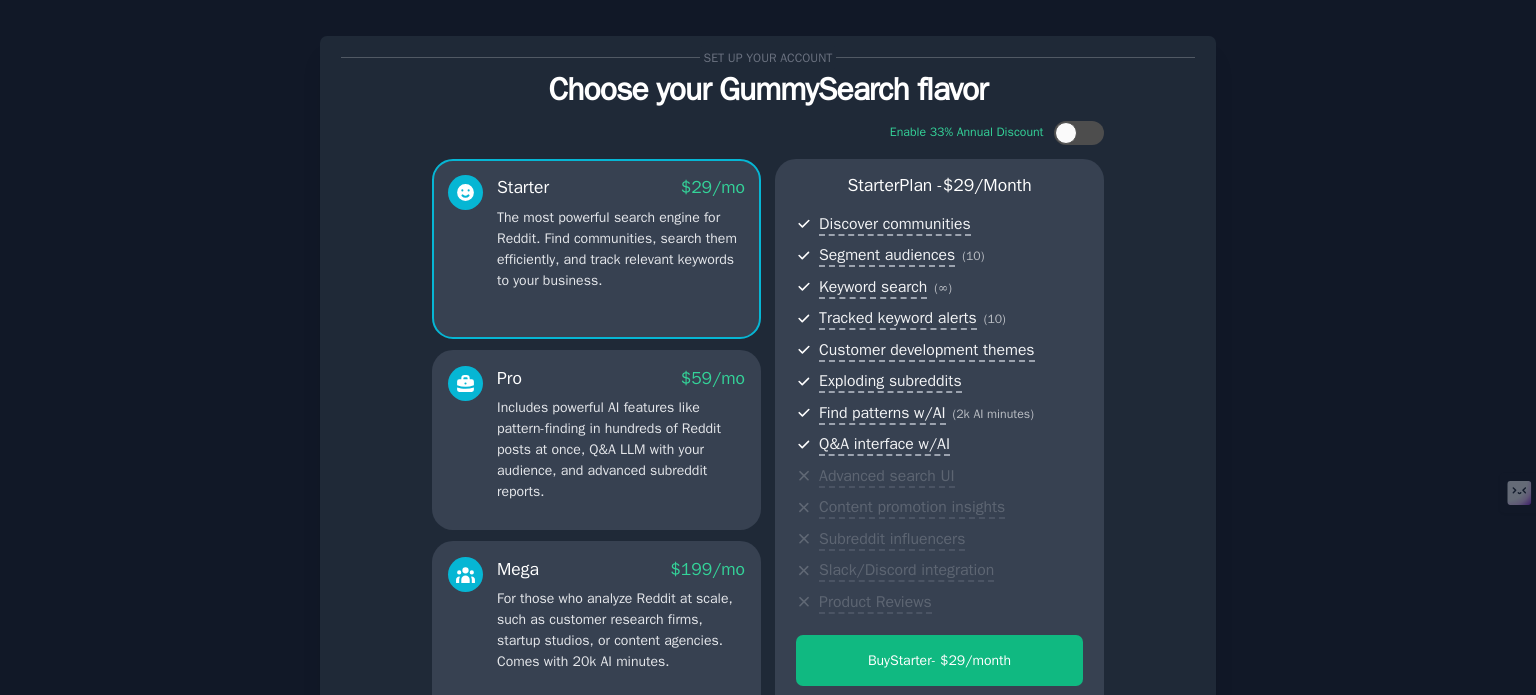 click 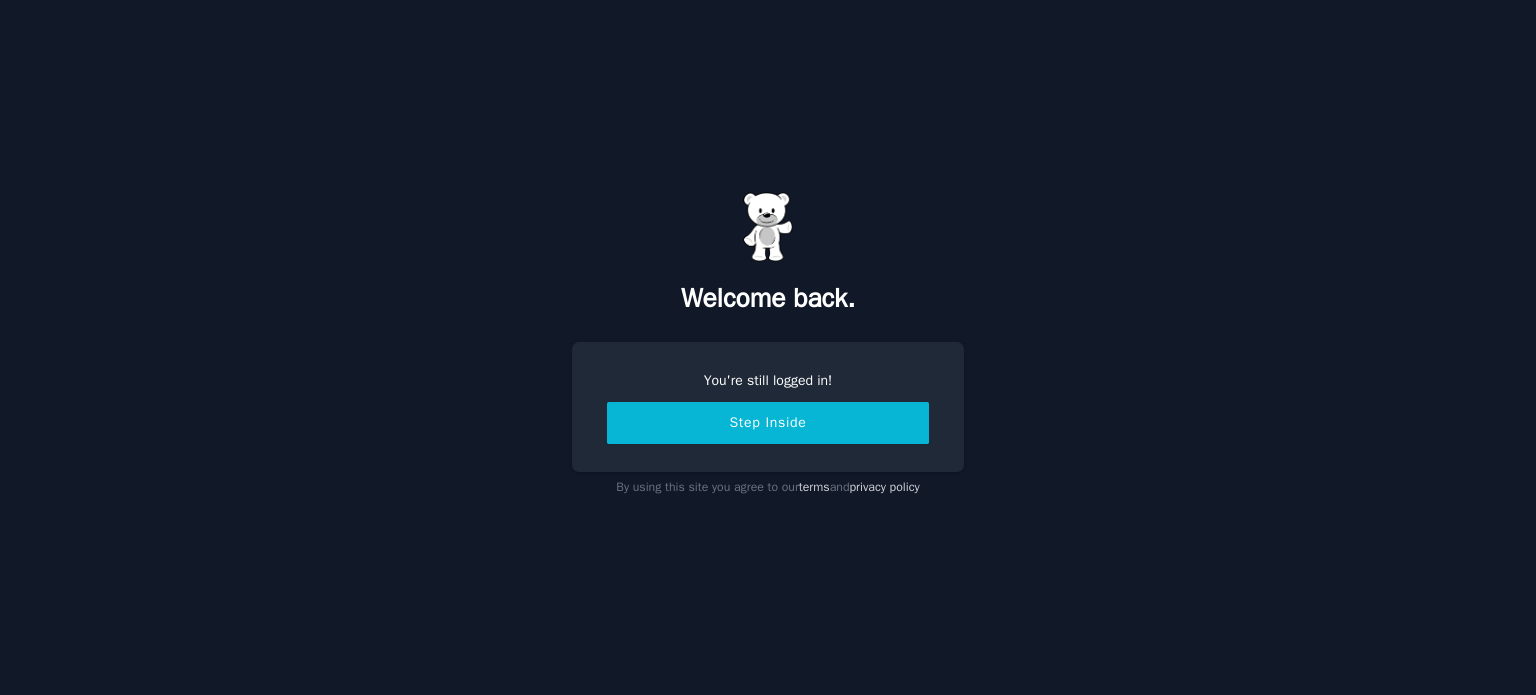 scroll, scrollTop: 0, scrollLeft: 0, axis: both 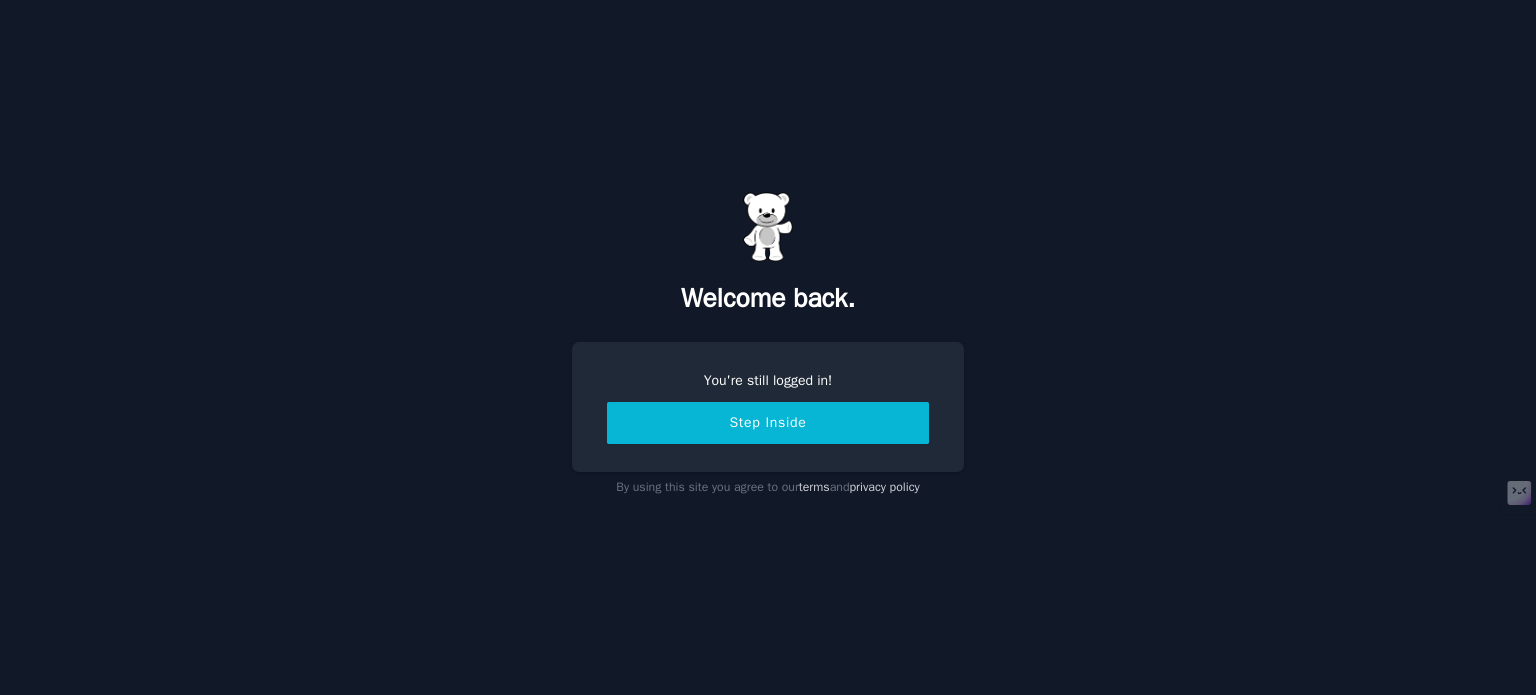 click on "Step Inside" at bounding box center (768, 423) 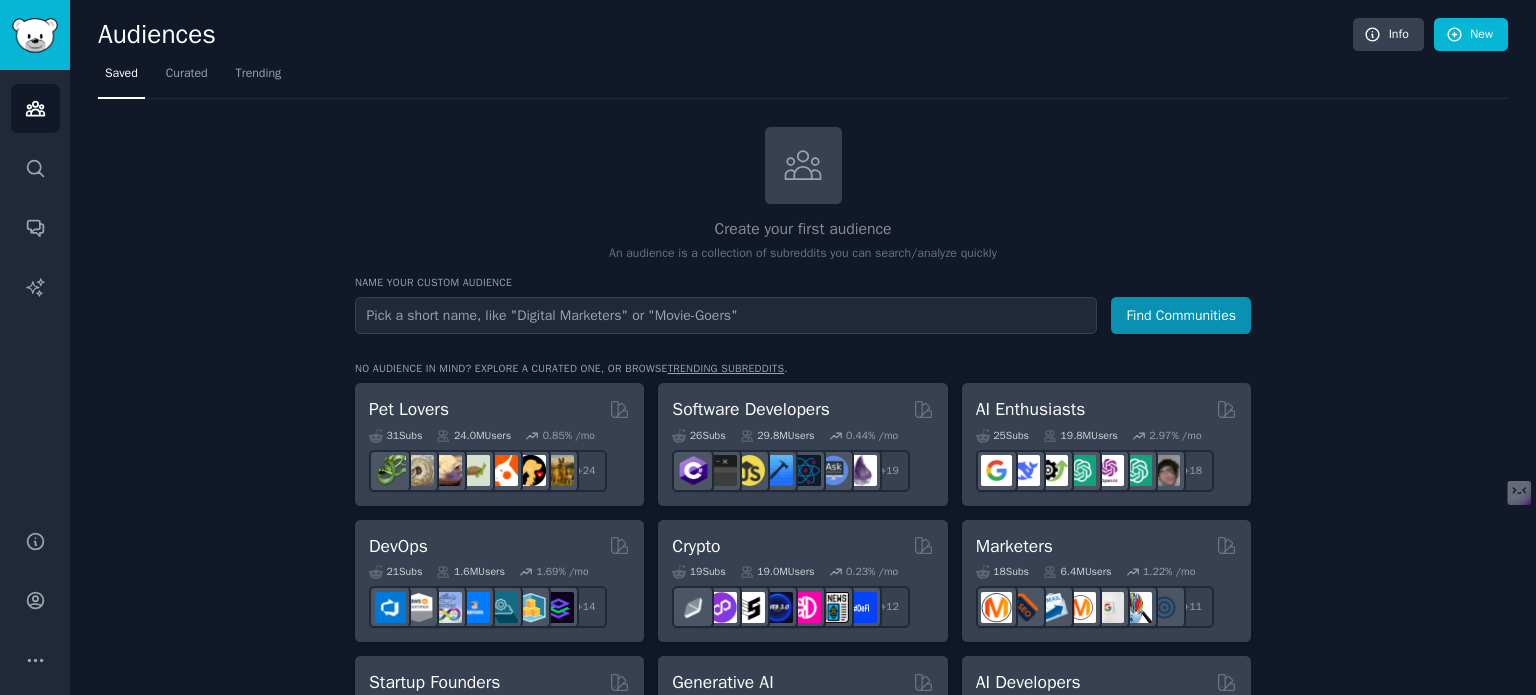 click at bounding box center (726, 315) 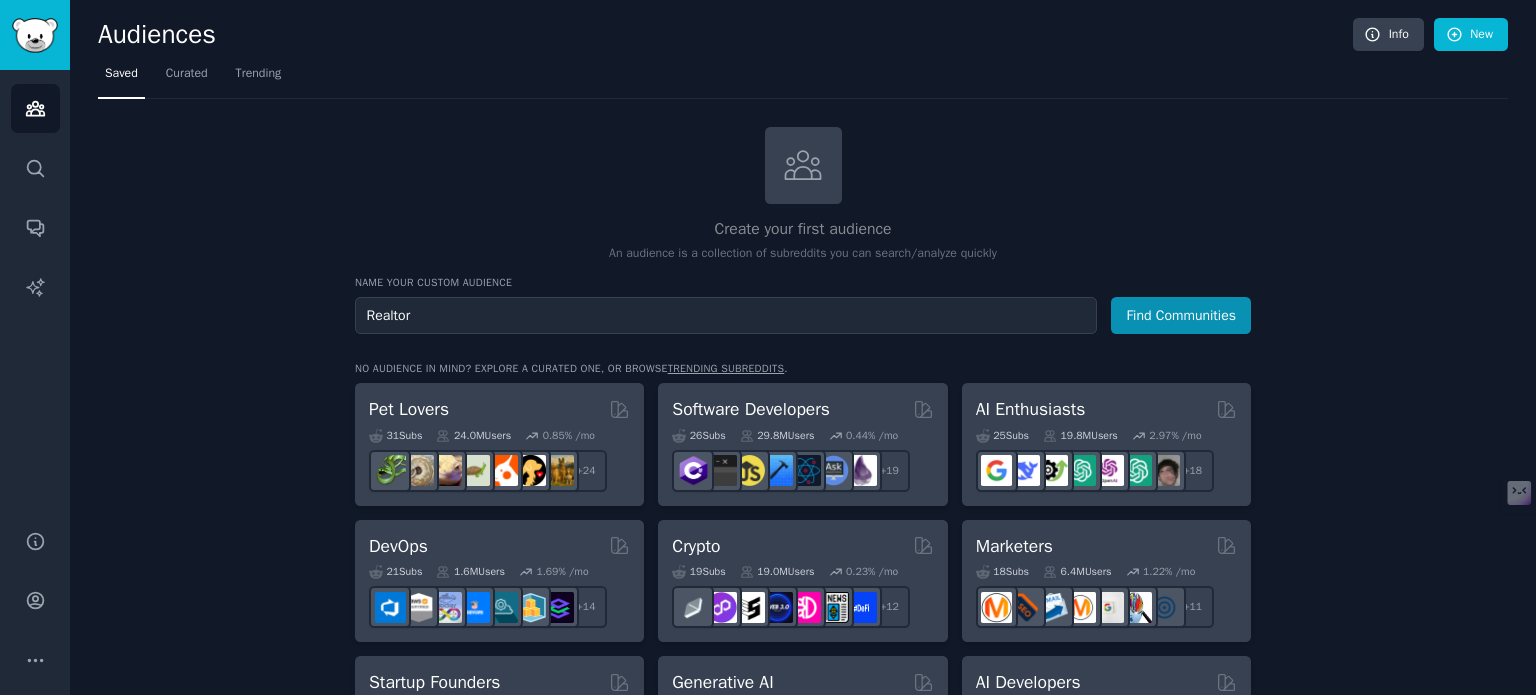 click on "Realtor" at bounding box center (726, 315) 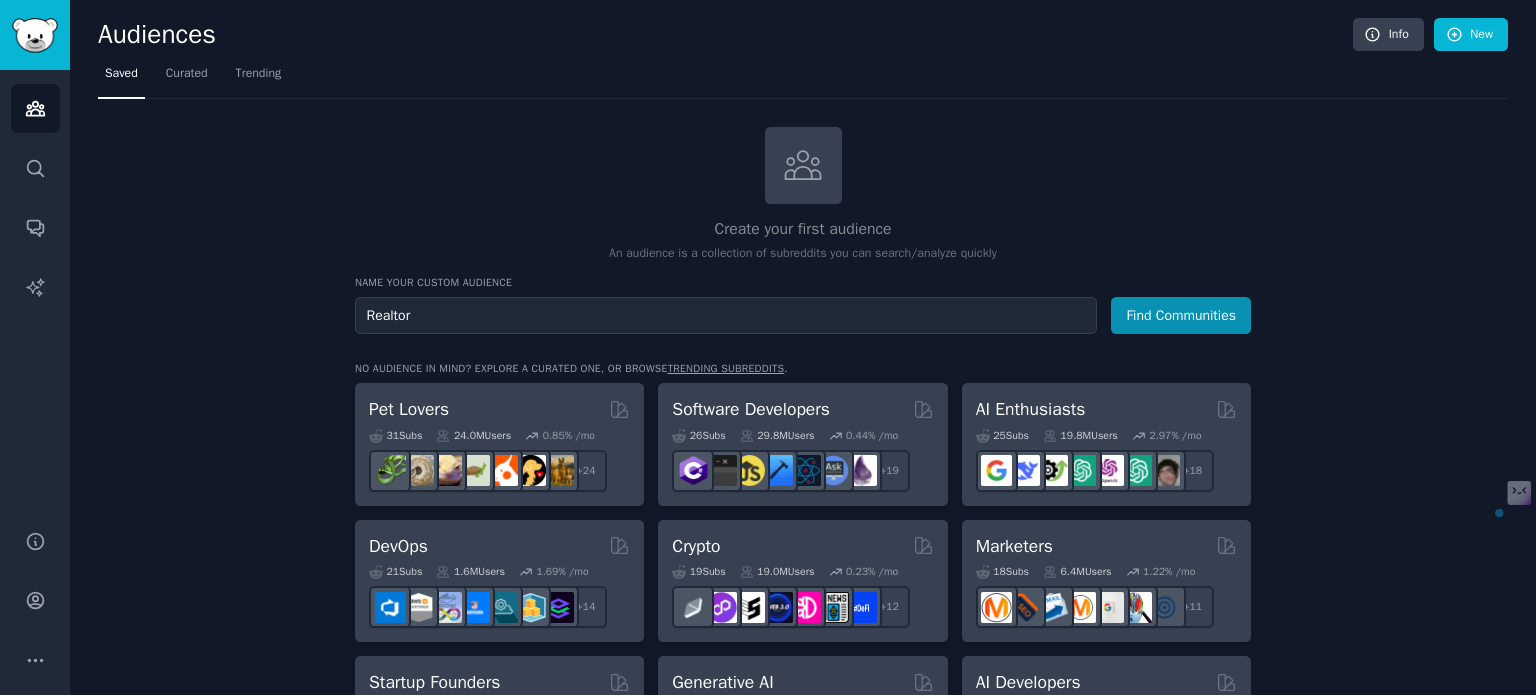 click on "Realtor" at bounding box center [726, 315] 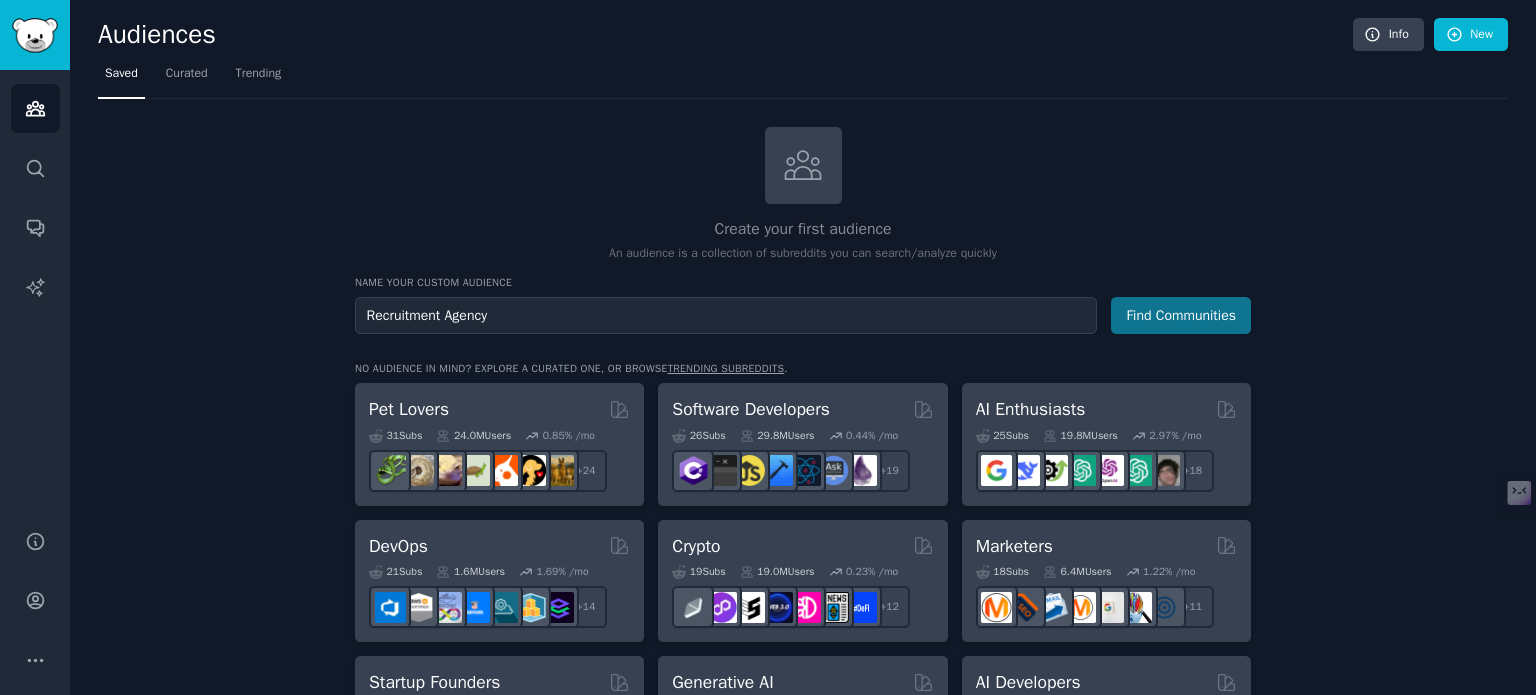 type on "Recruitment Agency" 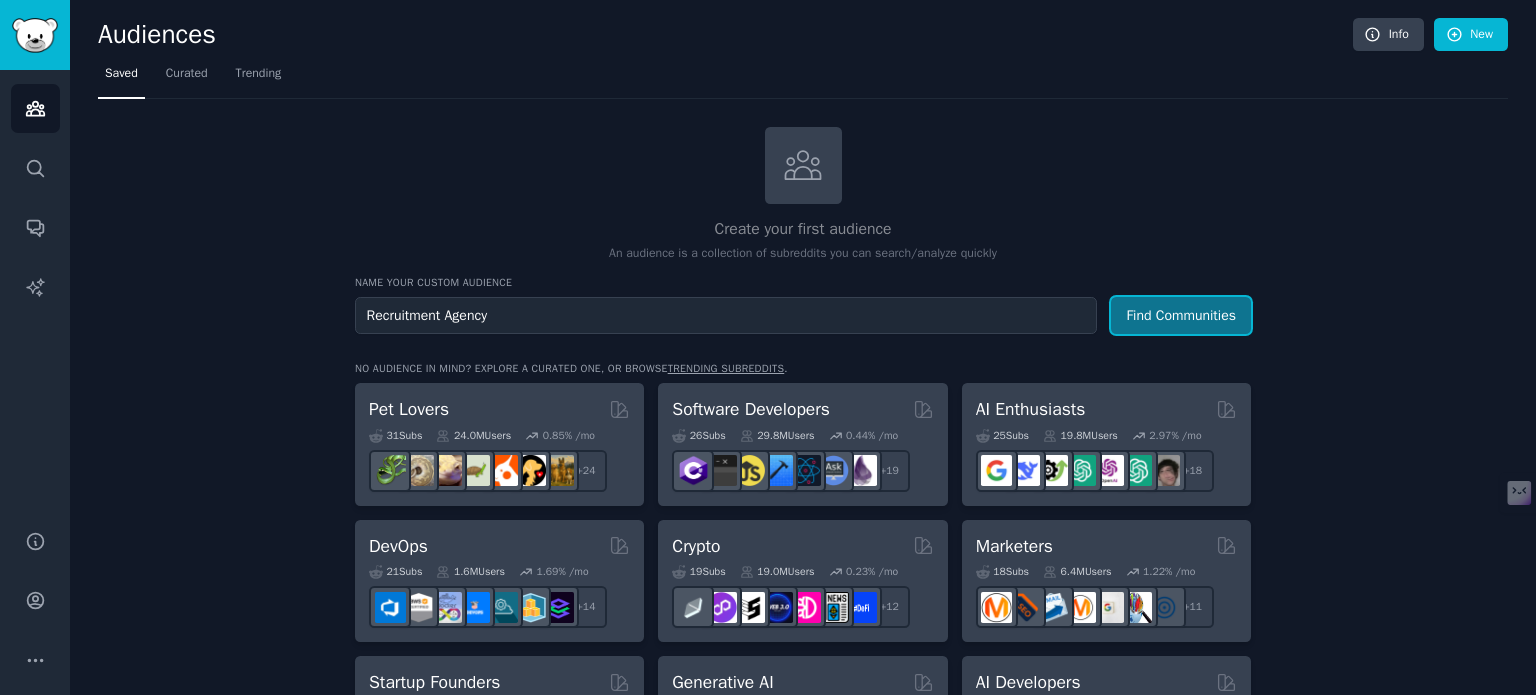 click on "Find Communities" at bounding box center (1181, 315) 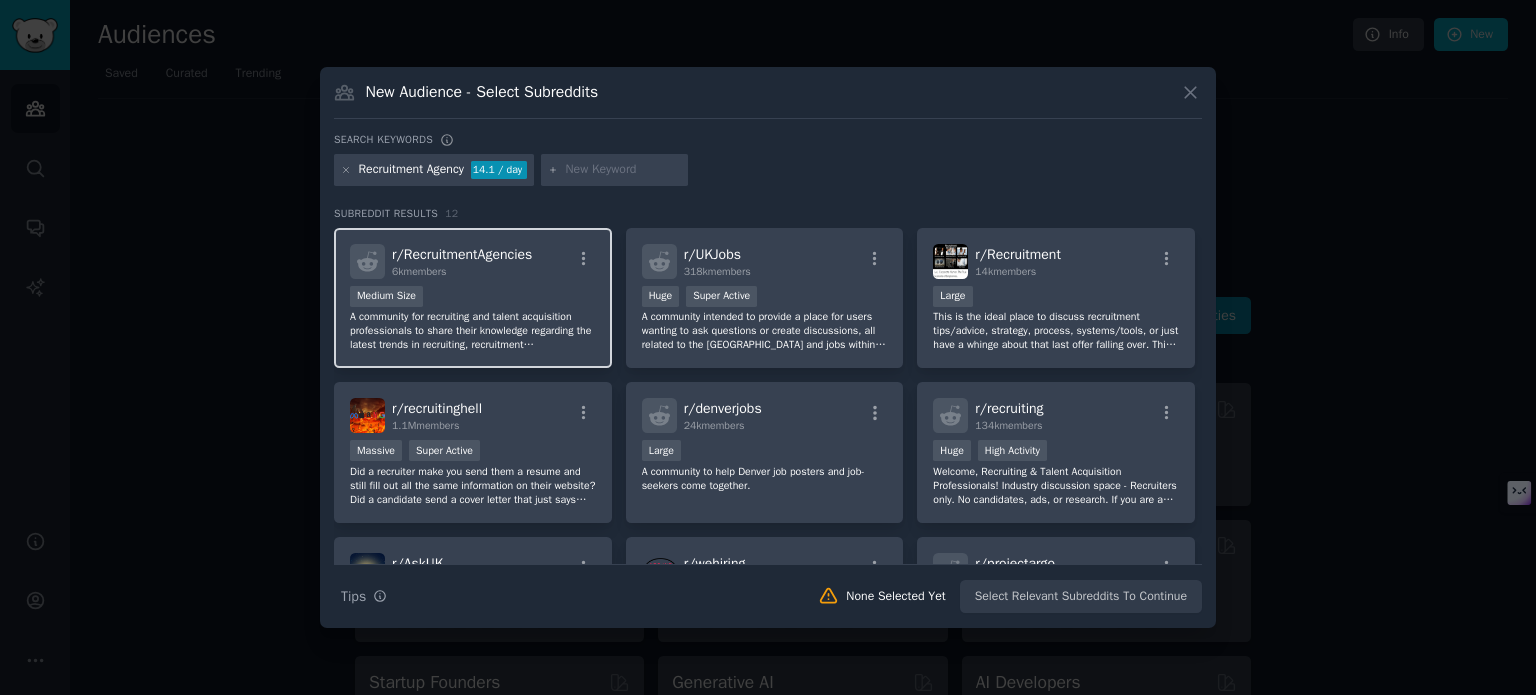 click on "r/ RecruitmentAgencies 6k  members Medium Size A community for recruiting and talent acquisition professionals to share their knowledge regarding the latest trends in recruiting, recruitment entrepreneurship, and other recruitment and staffing issues." at bounding box center (473, 298) 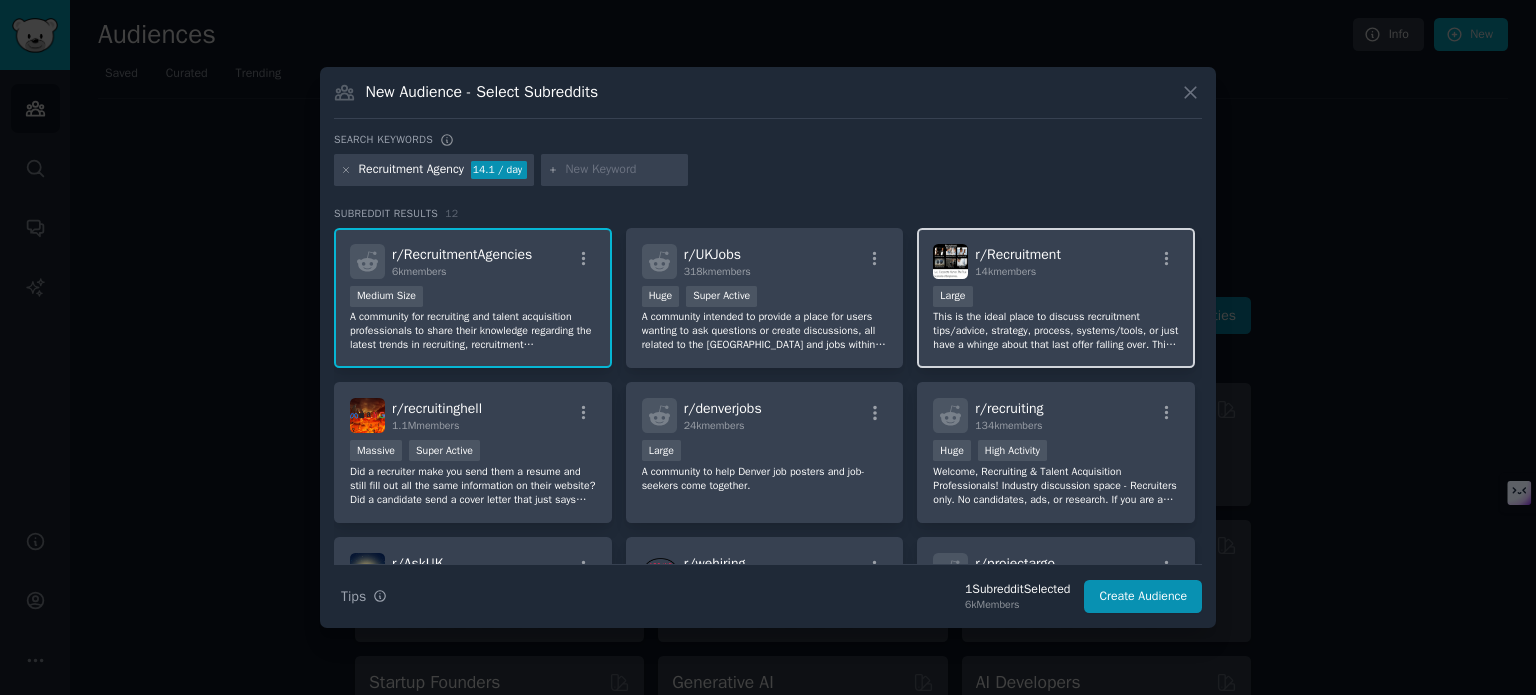 click on "This is the ideal place to discuss recruitment tips/advice, strategy, process, systems/tools, or just have a whinge about that last offer falling over.
This community is open to all stakeholders, including candidates, agency recruiters, HR/internal recruiters, hiring managers, and recruitment system developers.
**Please check the sub rules before posting.**
If you're actively looking for jobs to apply to, or you're a recruiter looking for somewhere to post a job advert, checkout r/hiring" at bounding box center (1056, 331) 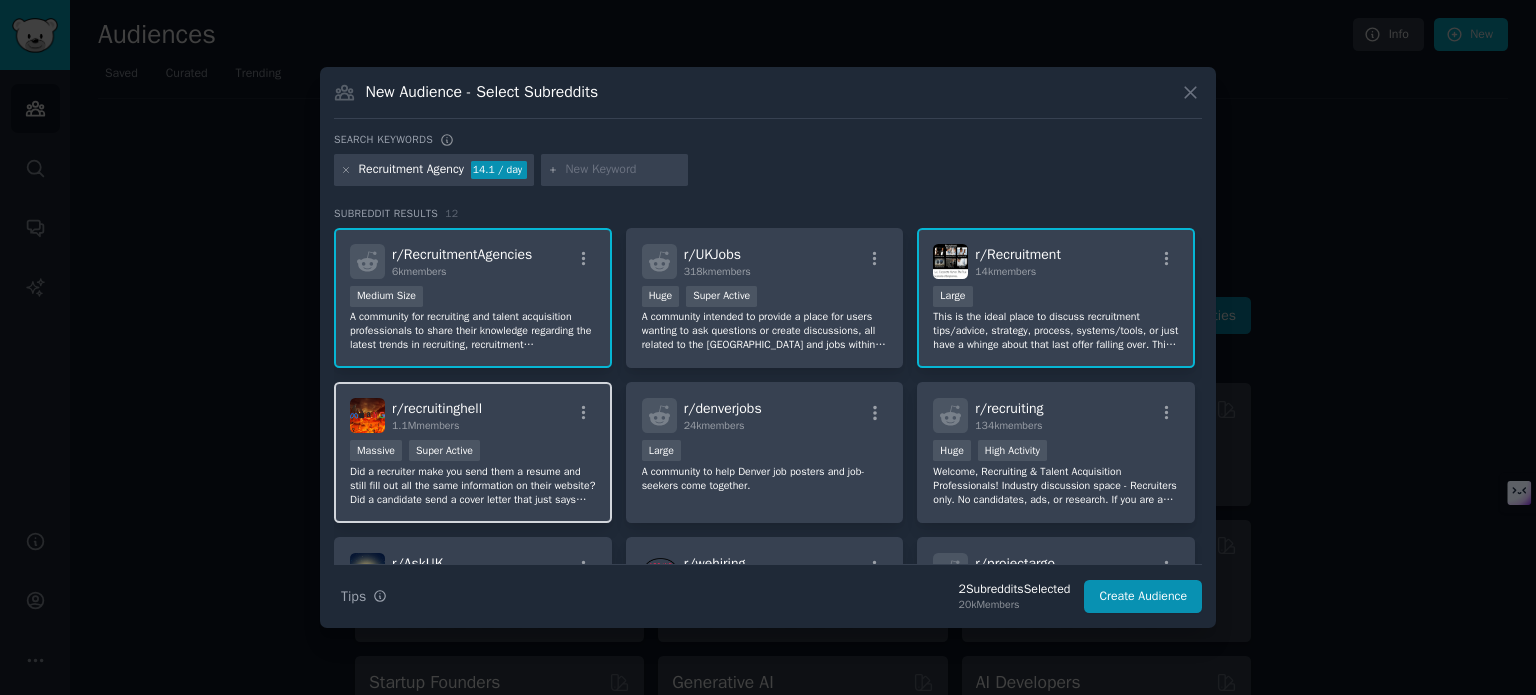 click on "Massive Super Active" at bounding box center [473, 452] 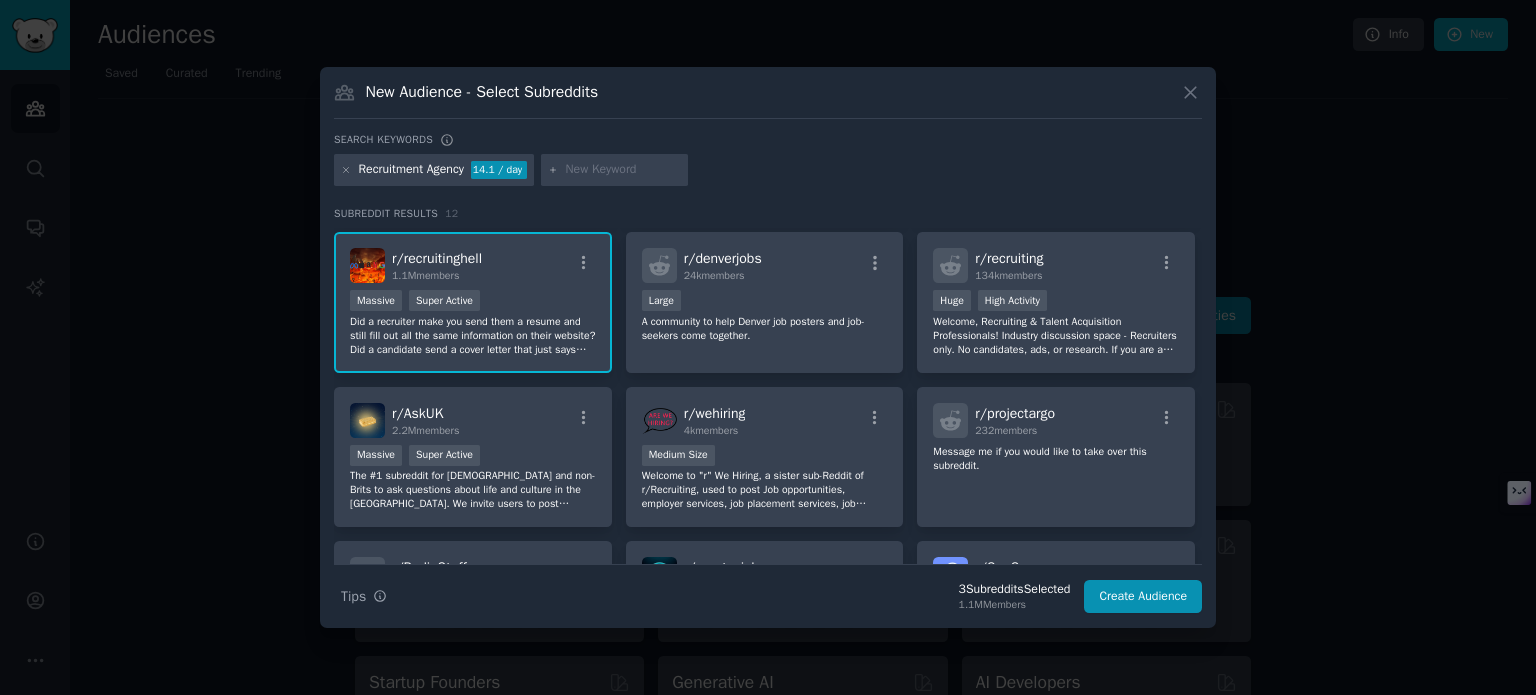 scroll, scrollTop: 156, scrollLeft: 0, axis: vertical 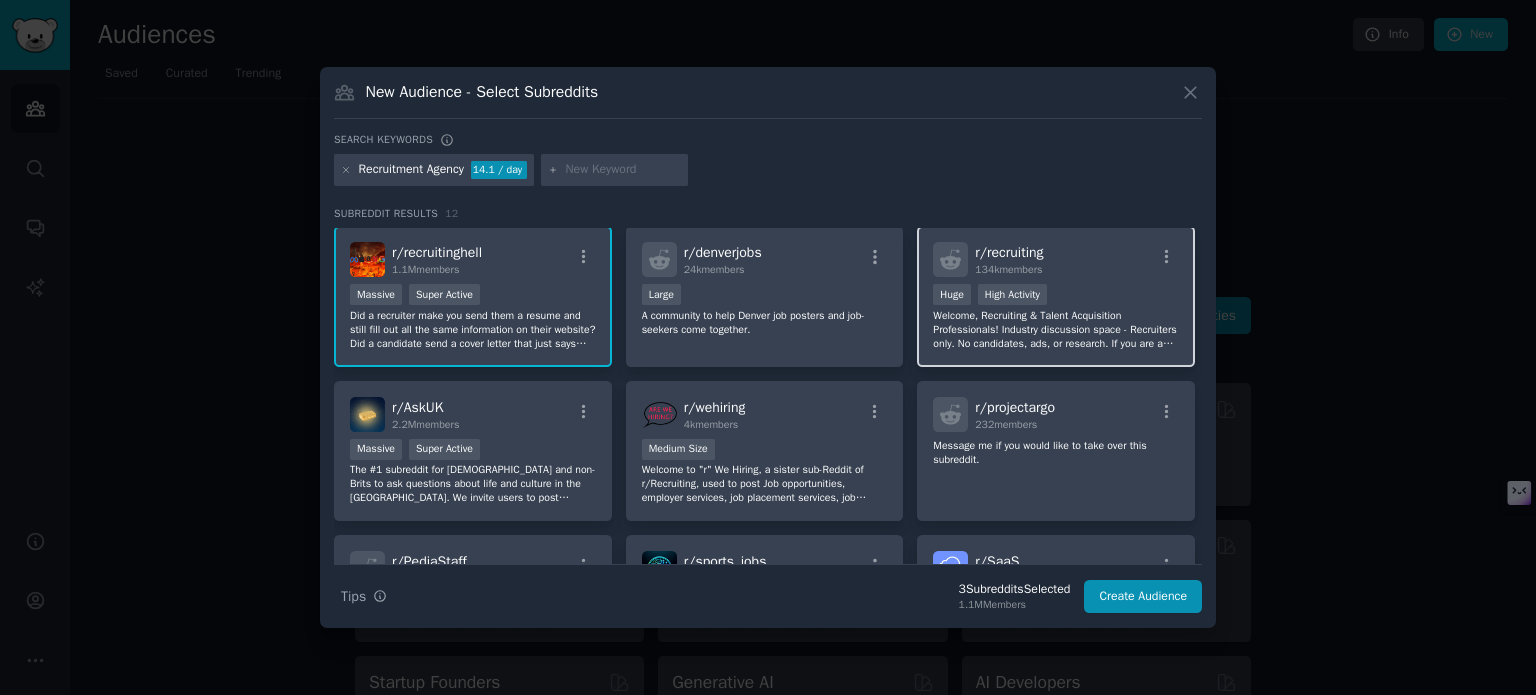click on "Welcome, Recruiting & Talent Acquisition Professionals! Industry discussion space - Recruiters only. No candidates, ads, or research.
If you are a candidate/job seeker and have a question for recruiters, please post in our weekly "Ask Recruiters" Megathread" at bounding box center (1056, 330) 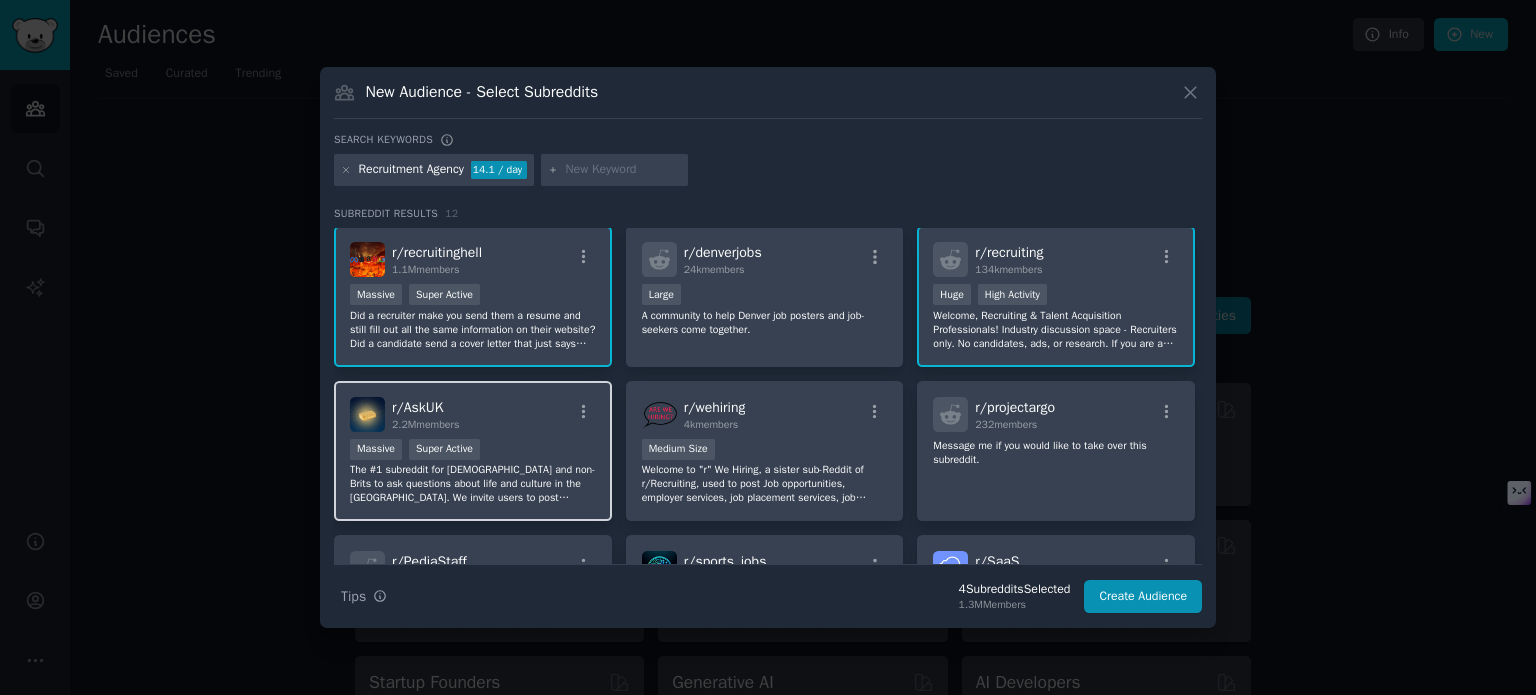 click on "The #1 subreddit for [DEMOGRAPHIC_DATA] and non-Brits to ask questions about life and culture in the [GEOGRAPHIC_DATA].
We invite users to post interesting questions about the UK that create informative, good to read, insightful, helpful, or light-hearted discussions." at bounding box center [473, 484] 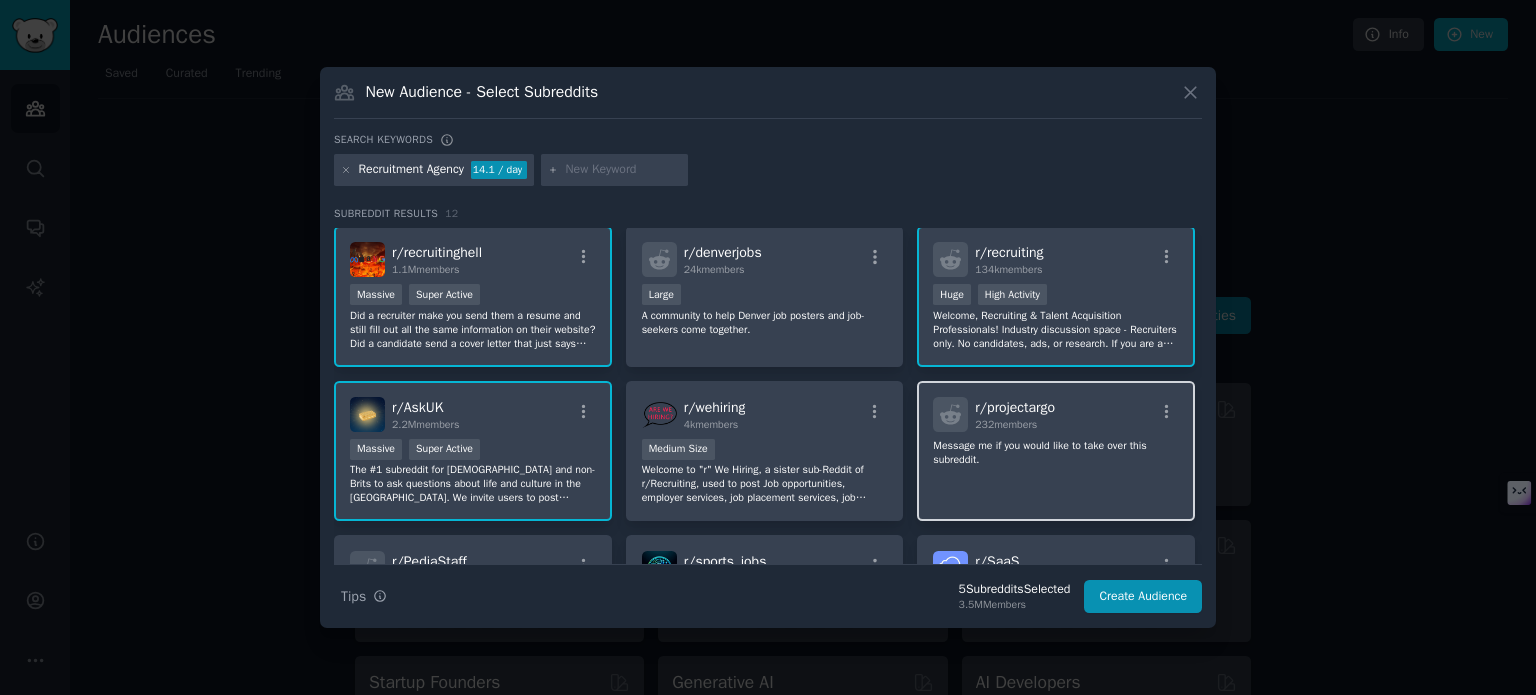 click on "r/ projectargo 232  members Message me if you would like to take over this subreddit." at bounding box center [1056, 451] 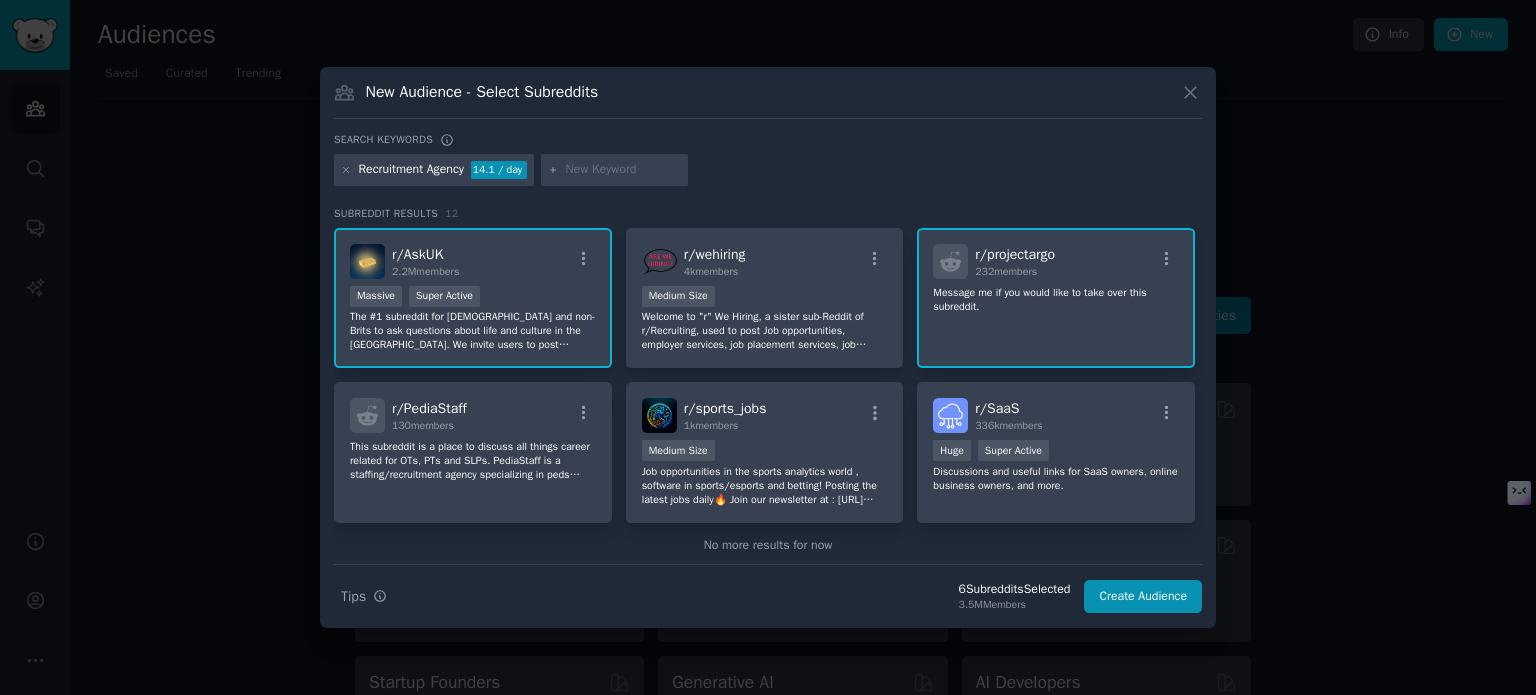 scroll, scrollTop: 334, scrollLeft: 0, axis: vertical 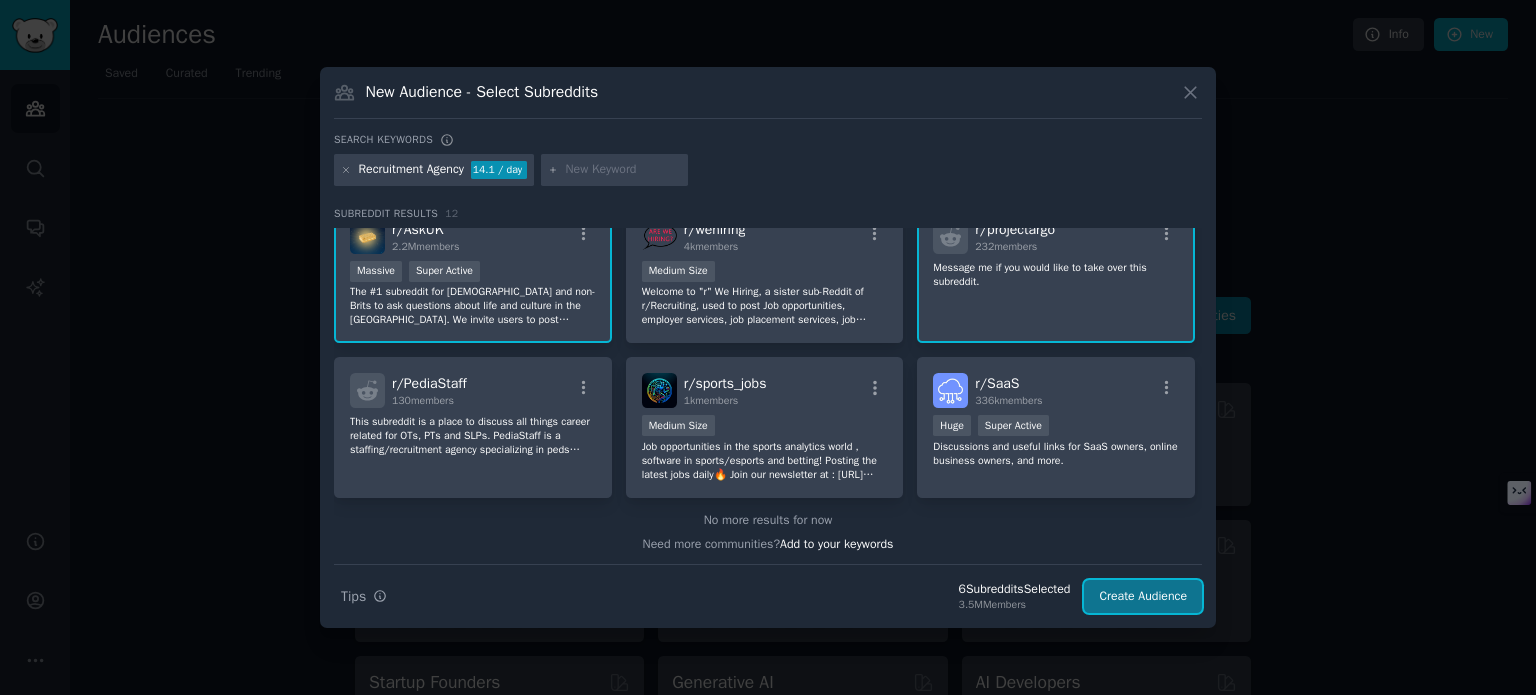 click on "Create Audience" at bounding box center [1143, 597] 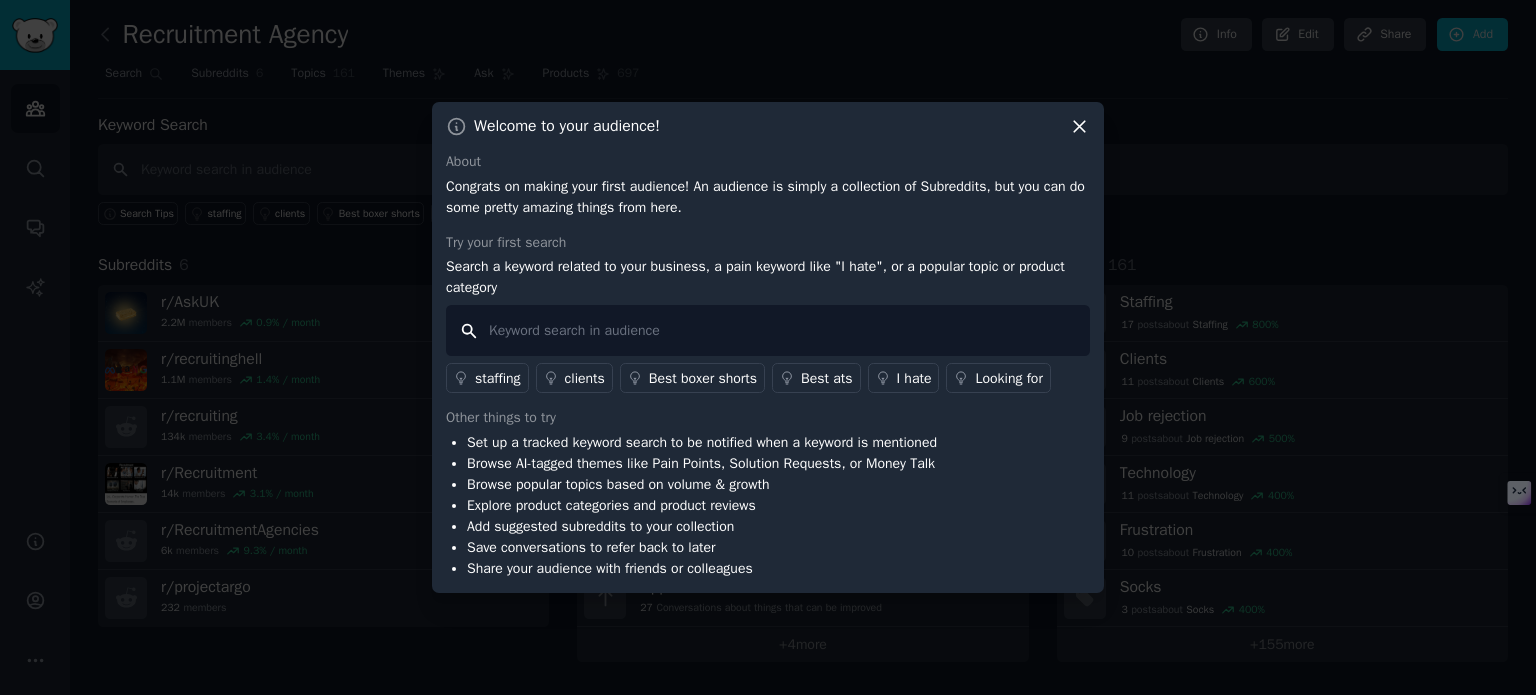 click at bounding box center (768, 330) 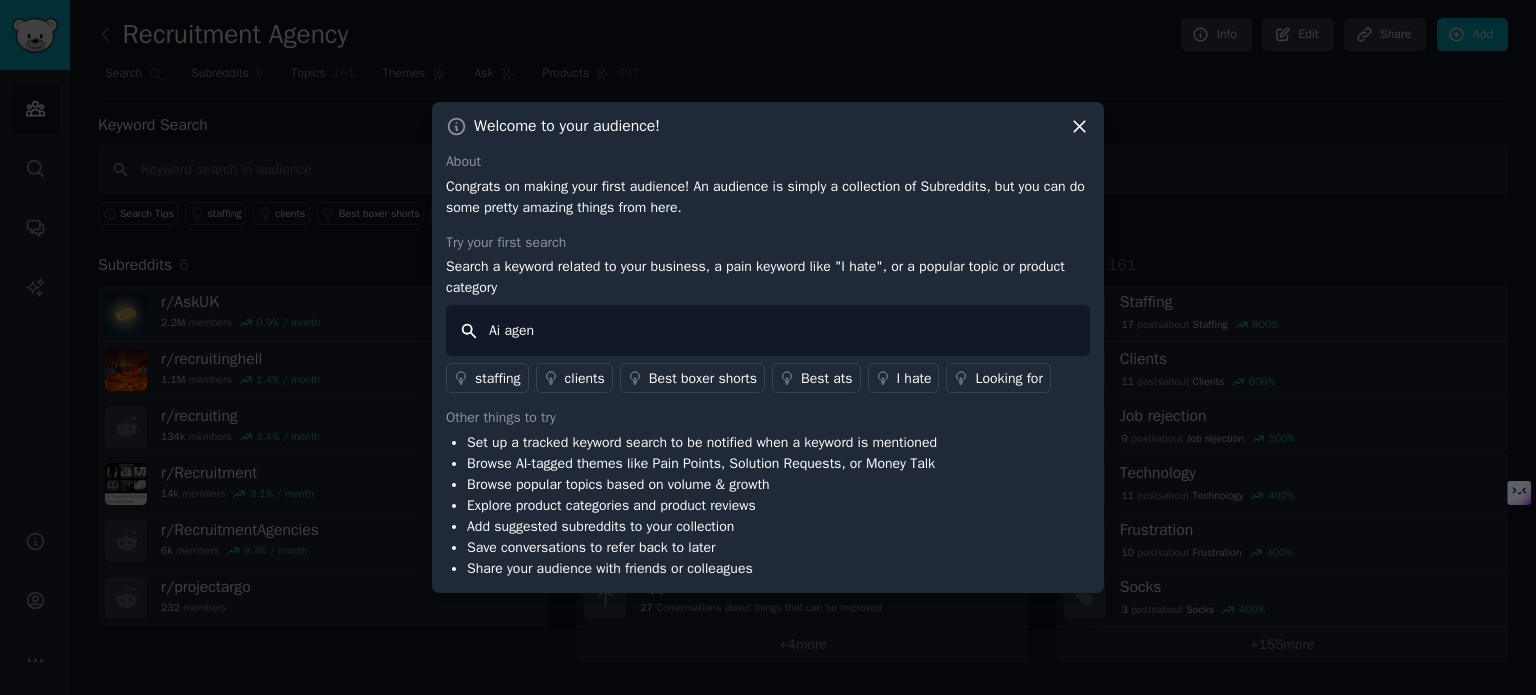 paste on "t" 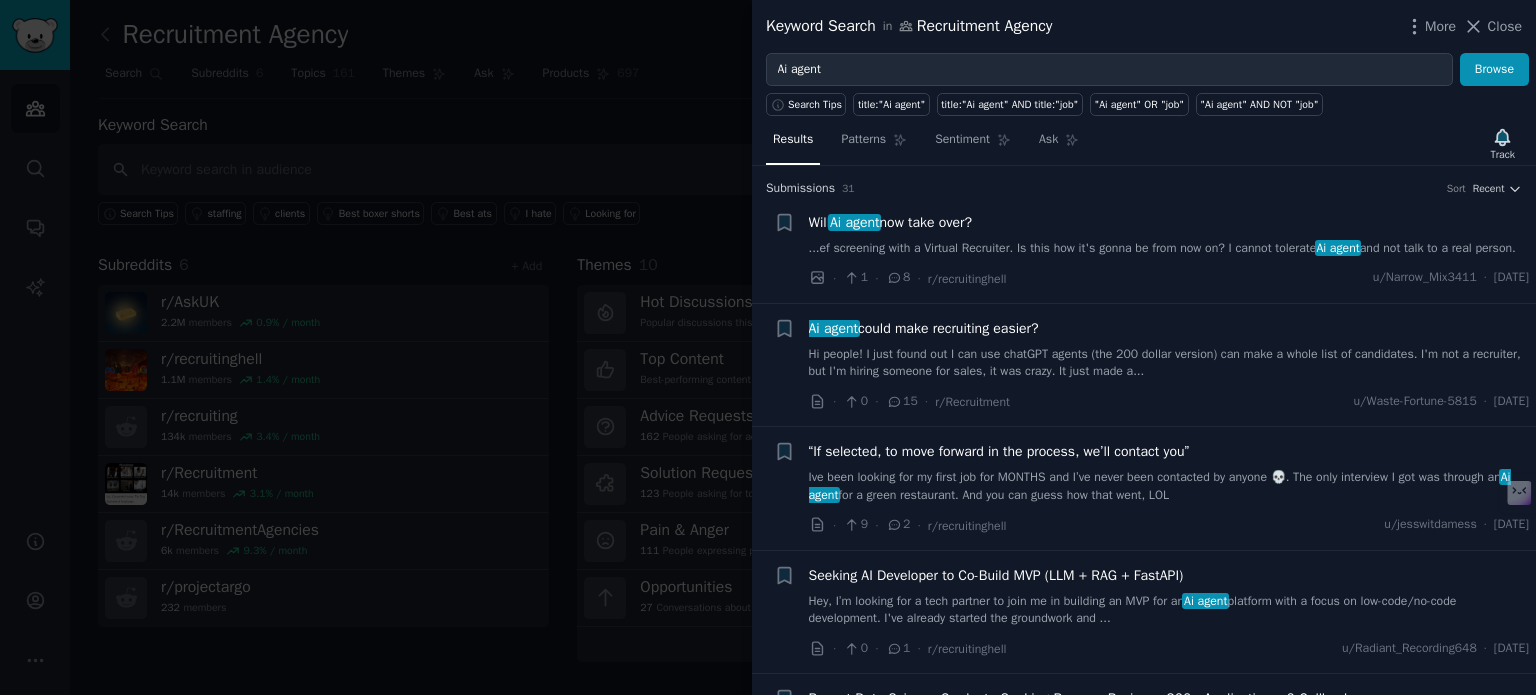 click on "Hi people!
I just found out I can use chatGPT agents (the 200 dollar version) can make a whole list of candidates.
I'm not a recruiter, but I'm hiring someone for sales, it was crazy. It just made a..." at bounding box center (1169, 363) 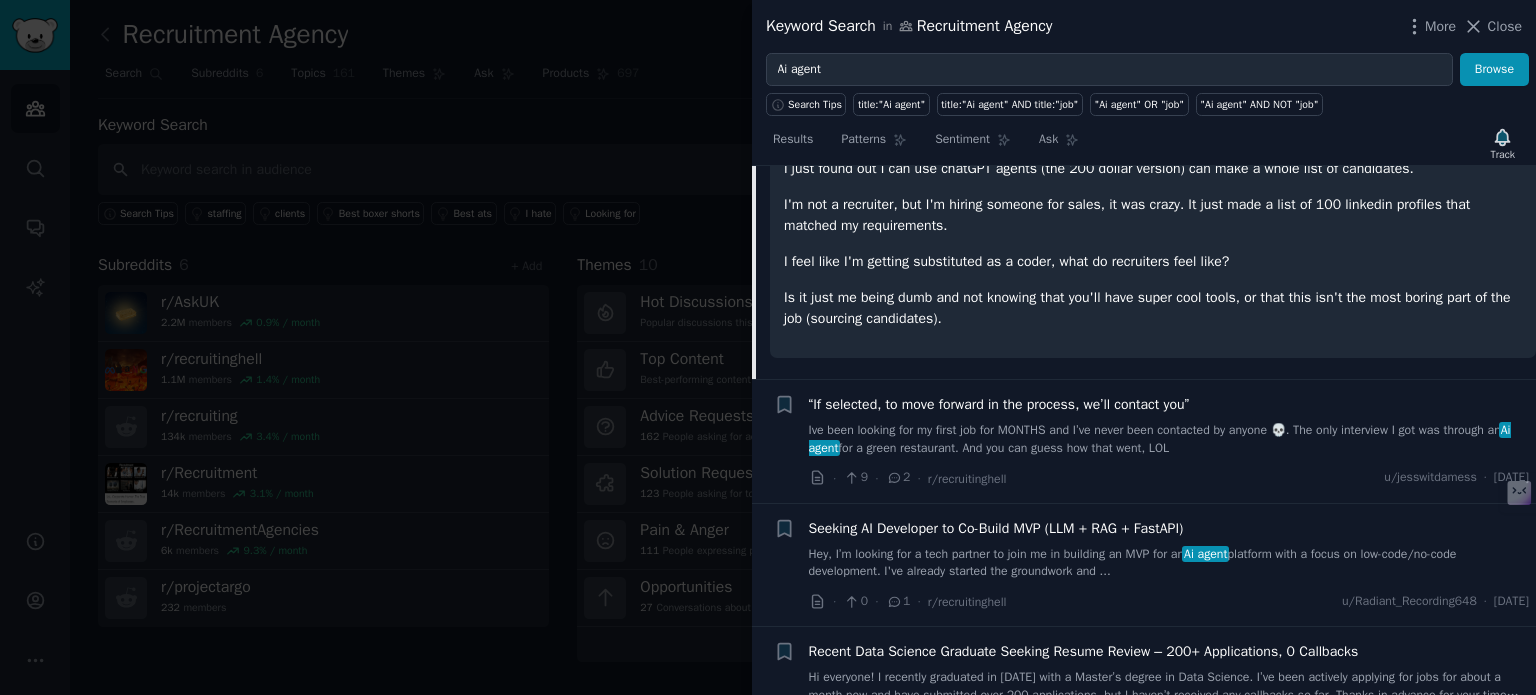 scroll, scrollTop: 401, scrollLeft: 0, axis: vertical 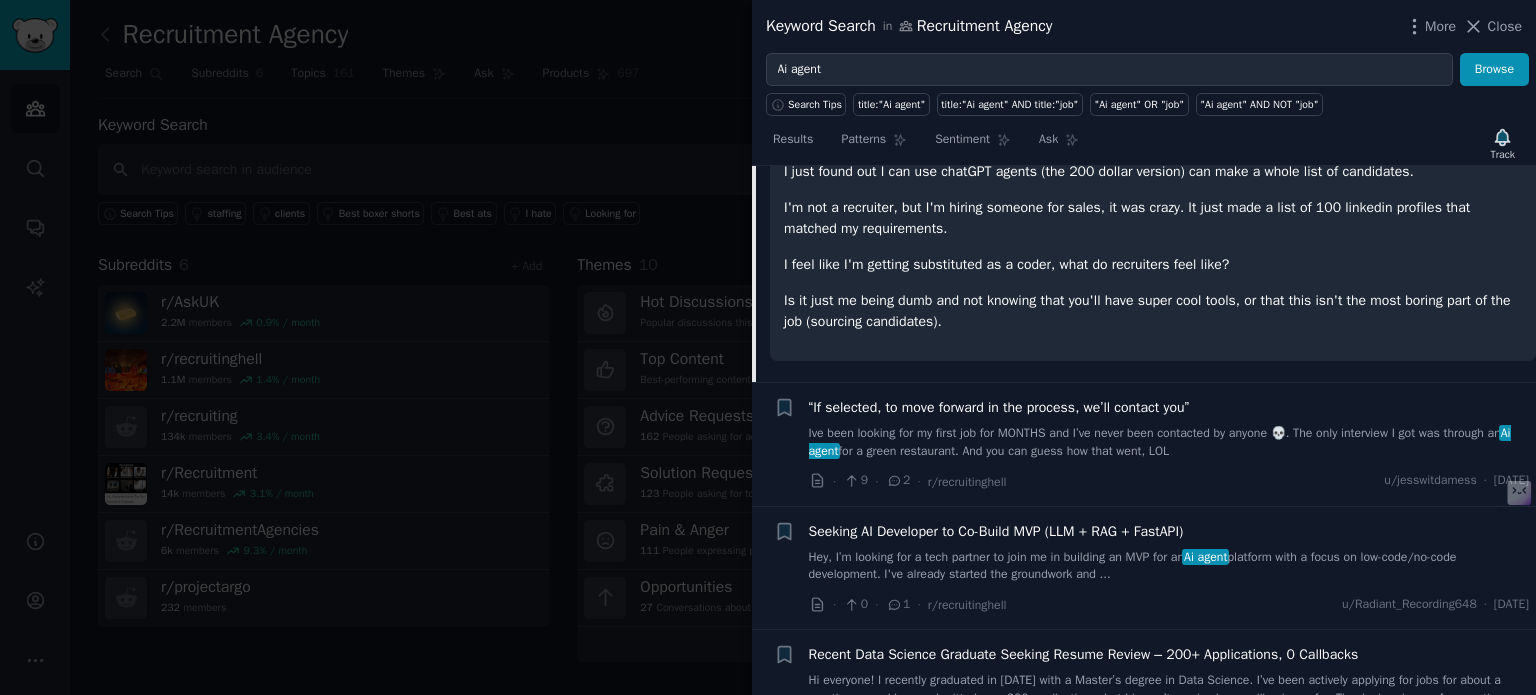 click on "“If selected, to move forward in the process, we’ll contact you”" at bounding box center [999, 407] 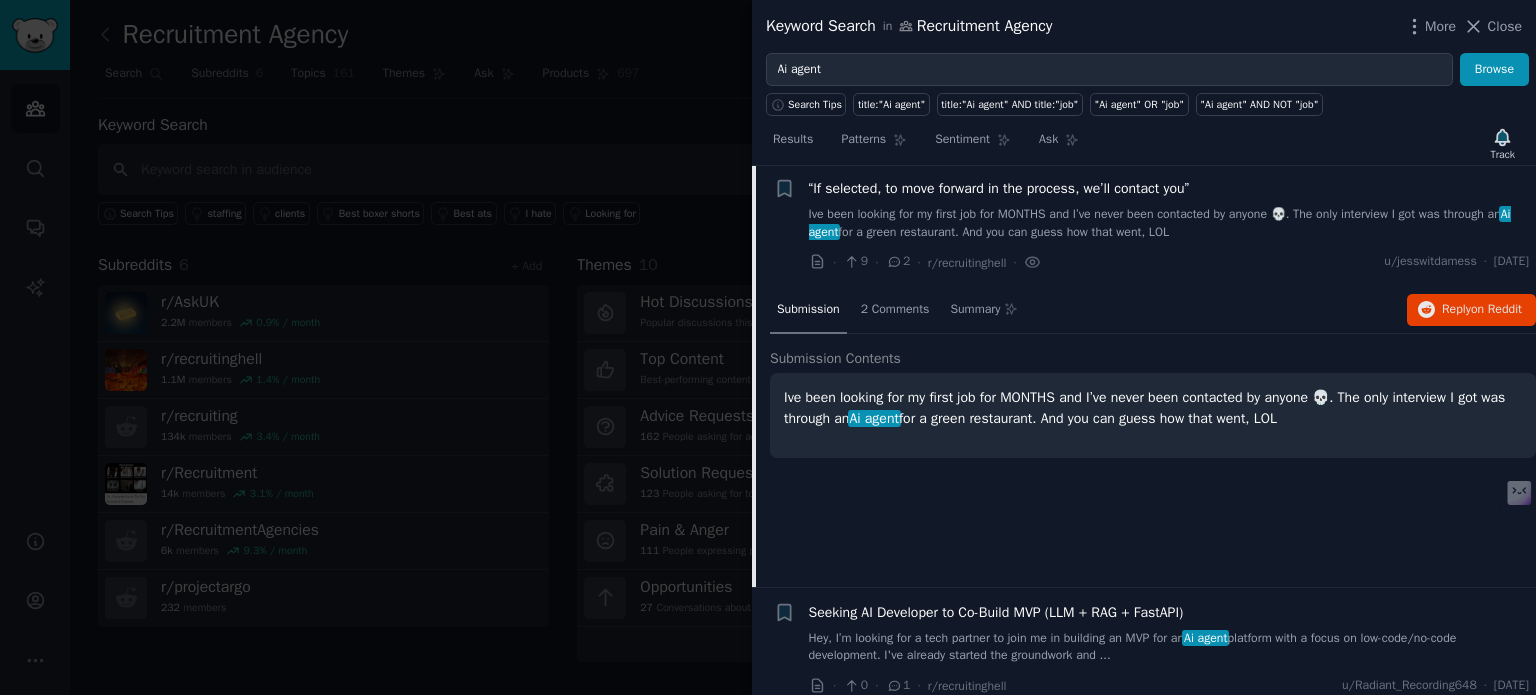scroll, scrollTop: 260, scrollLeft: 0, axis: vertical 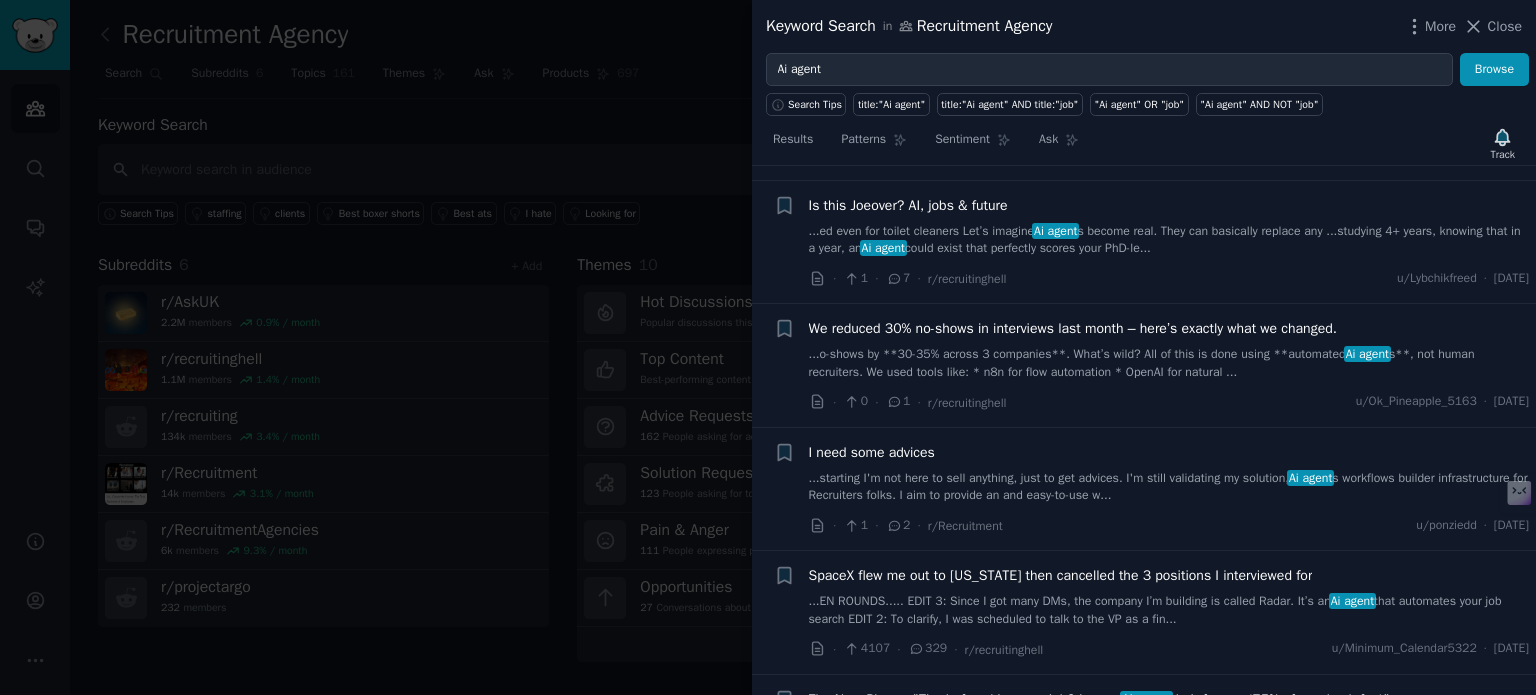 click on "...starting I'm not here to sell anything, just to get advices.
I'm still validating my solution,  Ai agent s workflows builder infrastructure for Recruiters folks.
I aim to provide an and easy-to-use w..." at bounding box center [1169, 487] 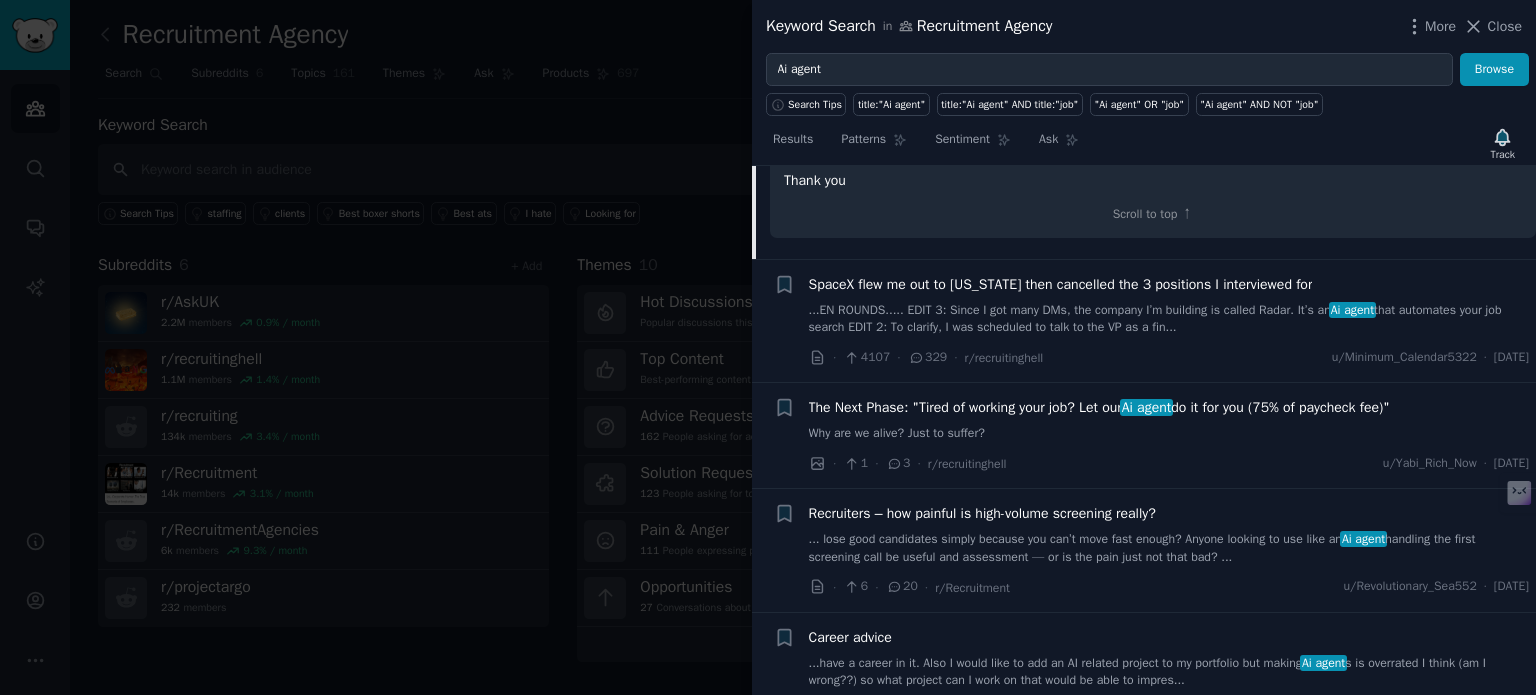 scroll, scrollTop: 1684, scrollLeft: 0, axis: vertical 